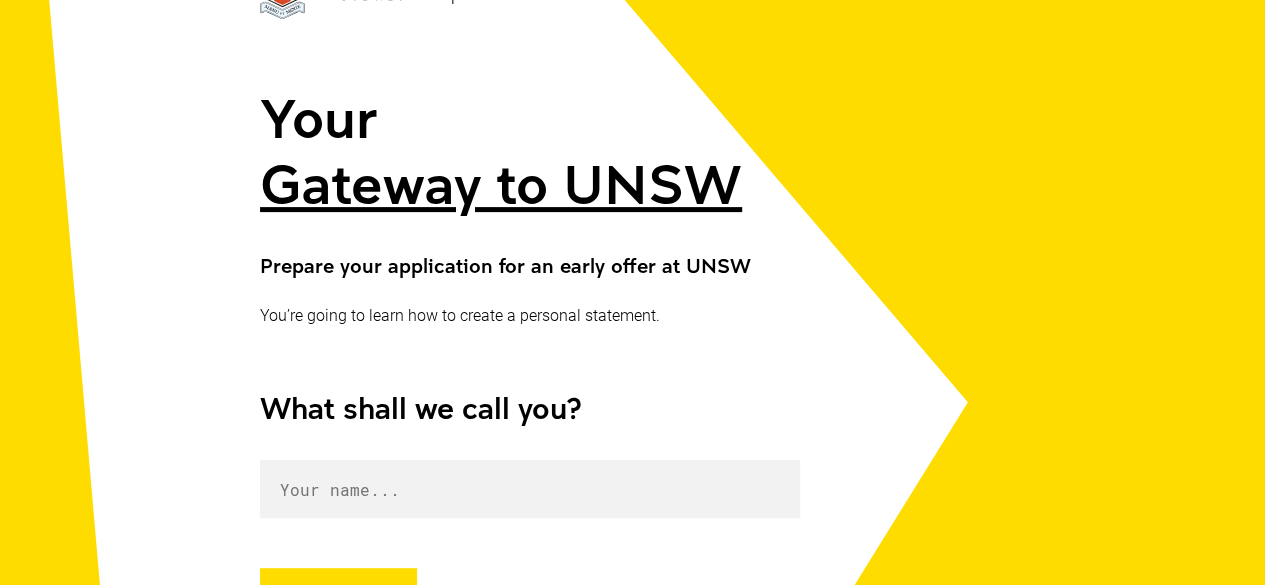 scroll, scrollTop: 400, scrollLeft: 0, axis: vertical 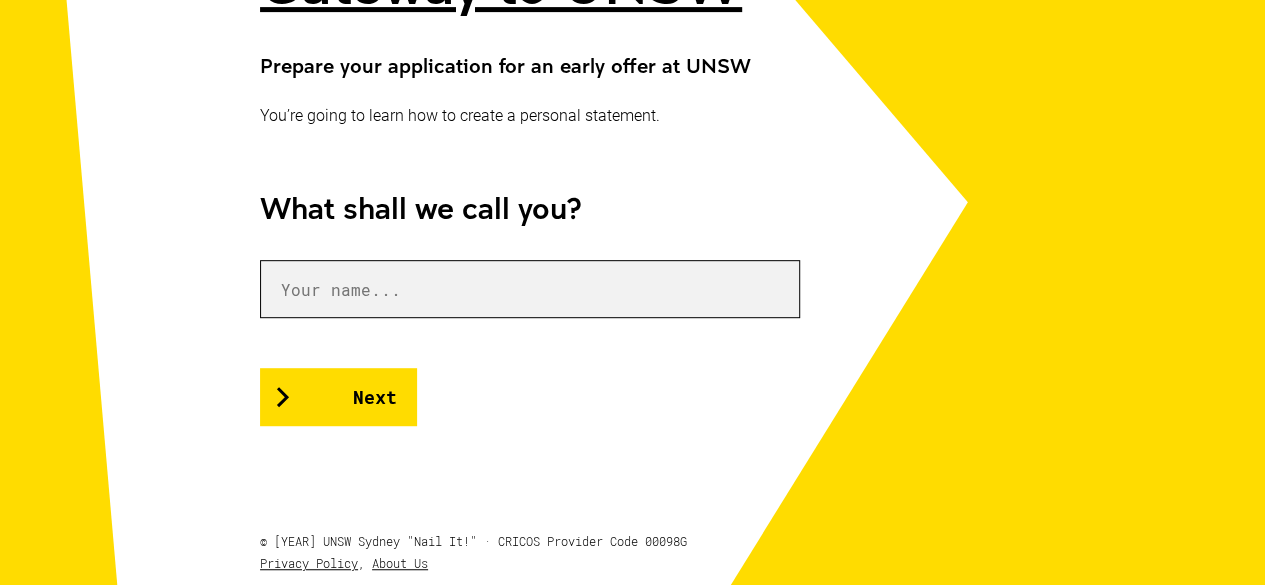 click at bounding box center [530, 289] 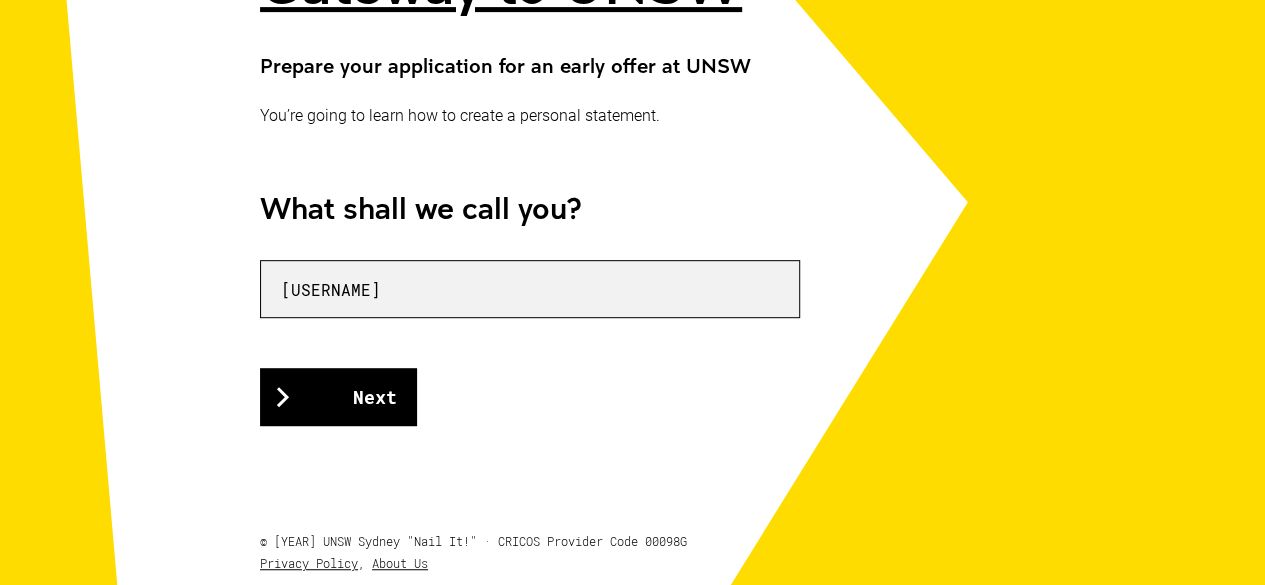 type on "[USERNAME]" 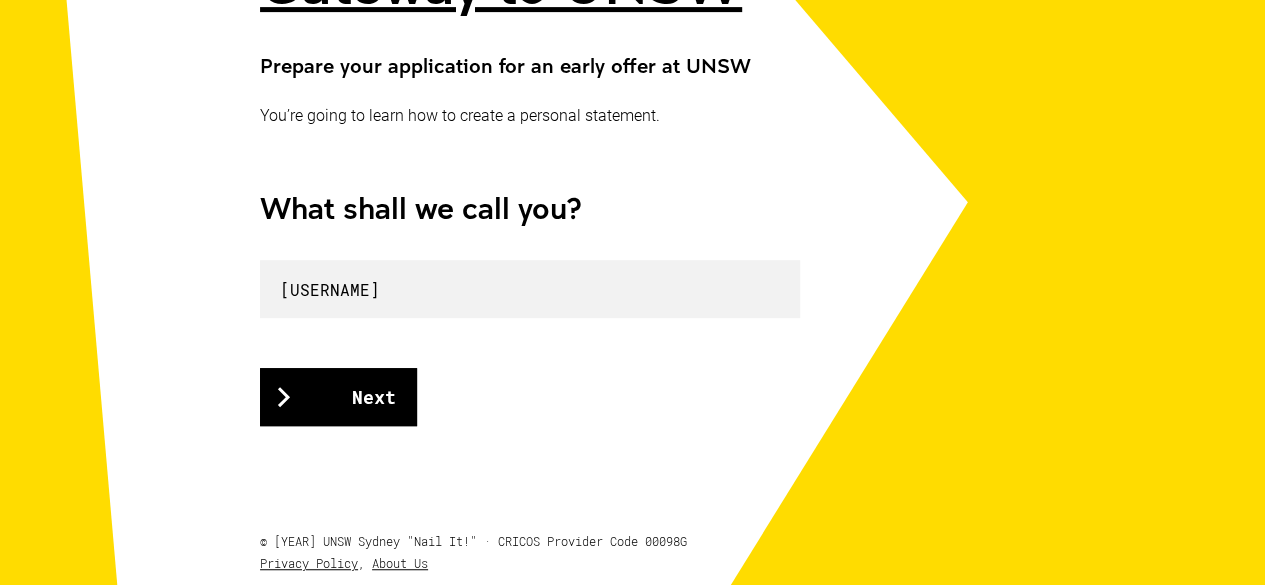 click on "Next" at bounding box center [338, 397] 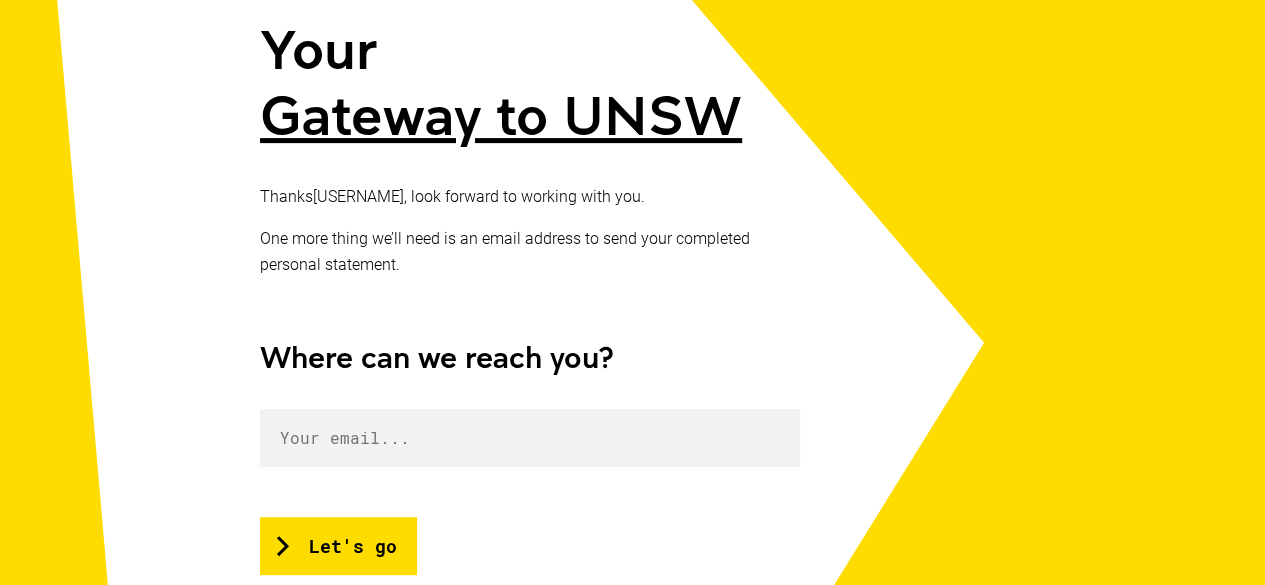 scroll, scrollTop: 500, scrollLeft: 0, axis: vertical 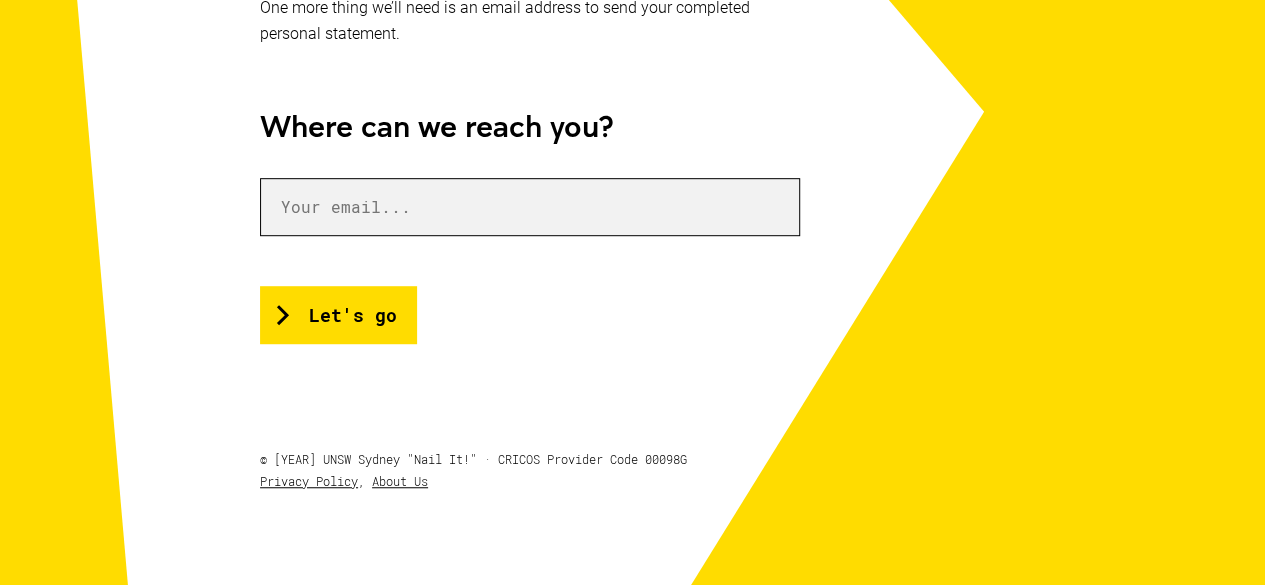 click at bounding box center [530, 207] 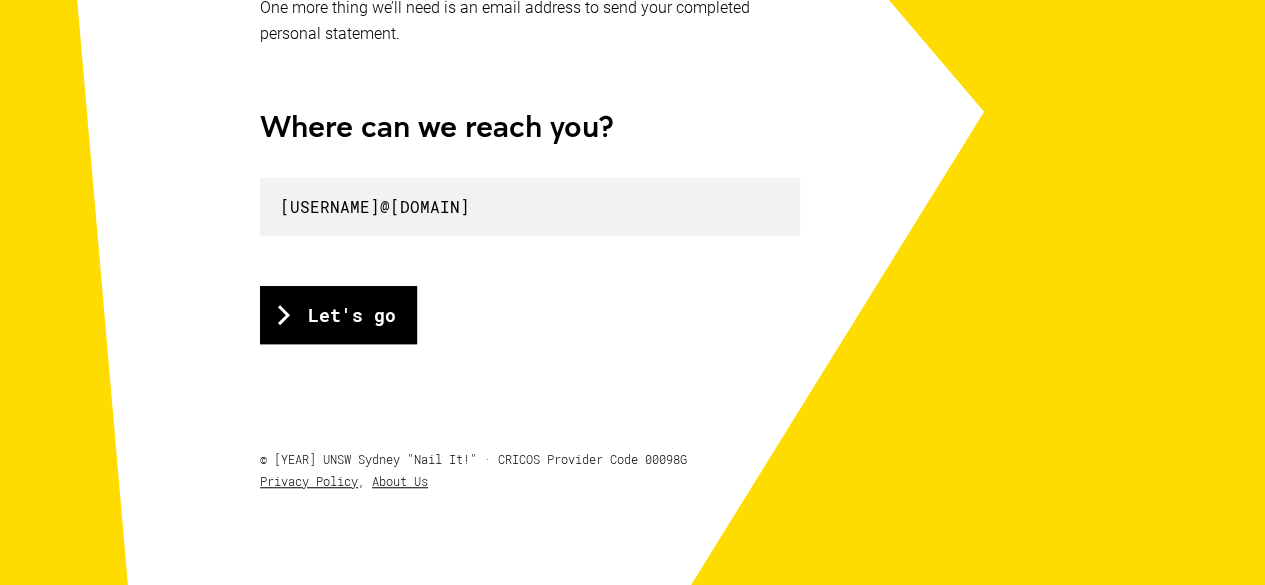 click on "Let's go" at bounding box center (338, 315) 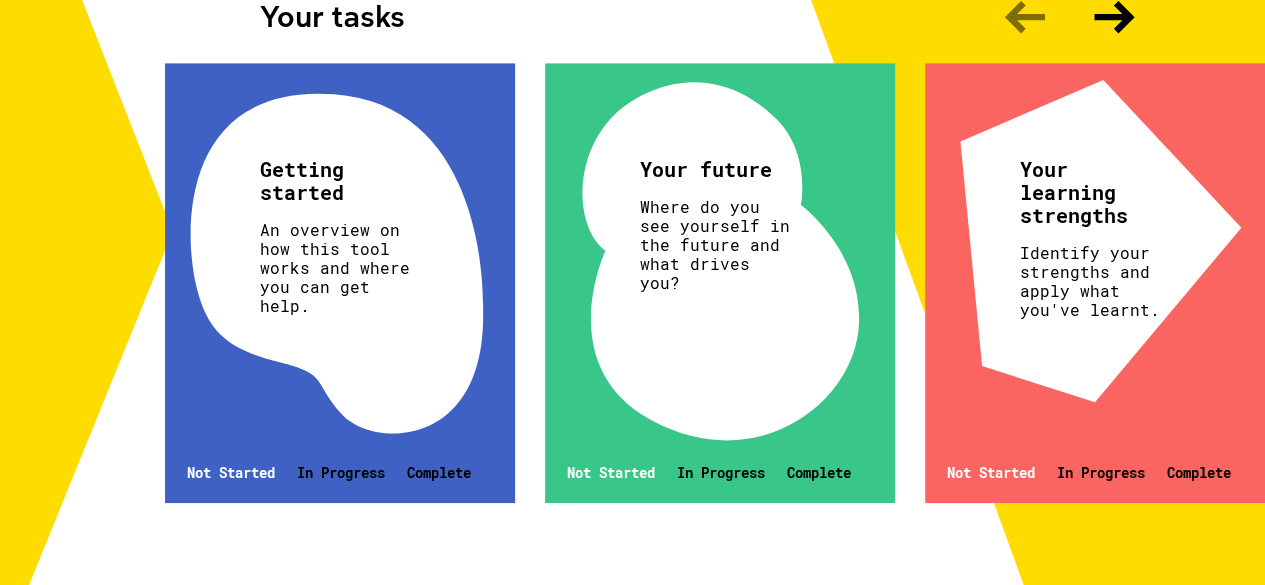 scroll, scrollTop: 800, scrollLeft: 0, axis: vertical 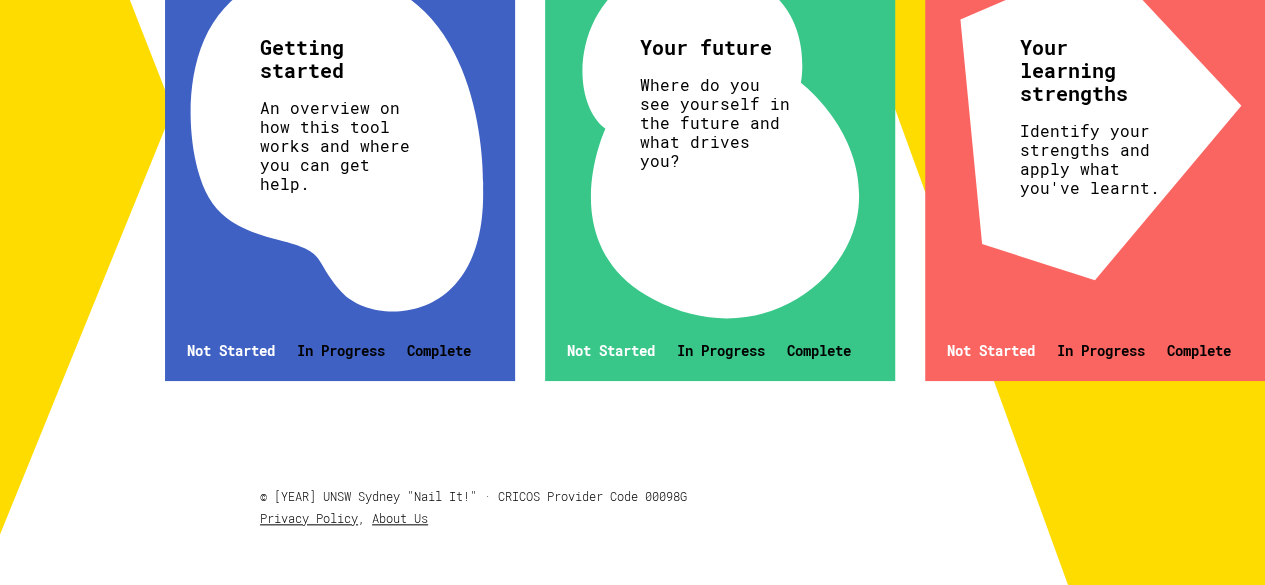click on "An overview on how this tool works and where you can get help." at bounding box center [337, 145] 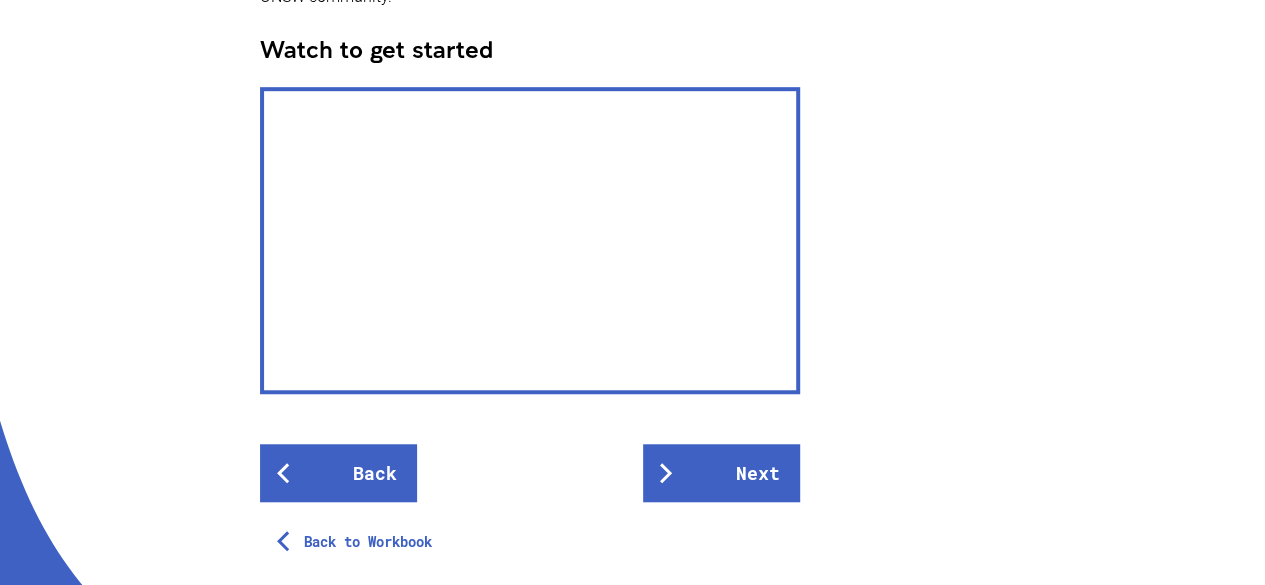 scroll, scrollTop: 800, scrollLeft: 0, axis: vertical 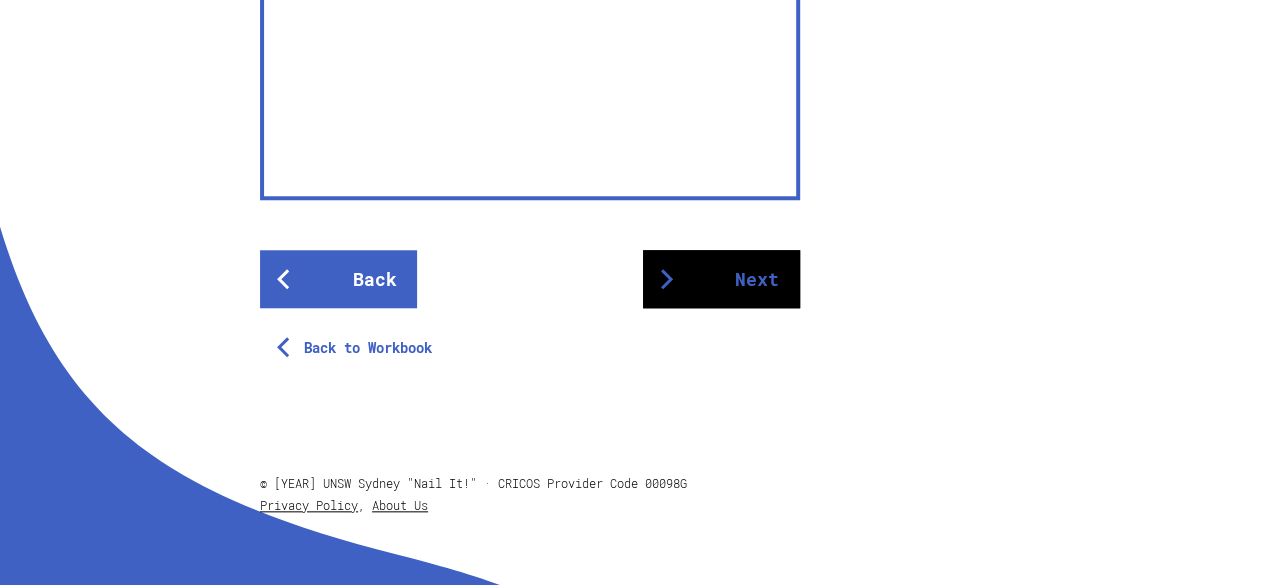 click on "Next" at bounding box center (721, 279) 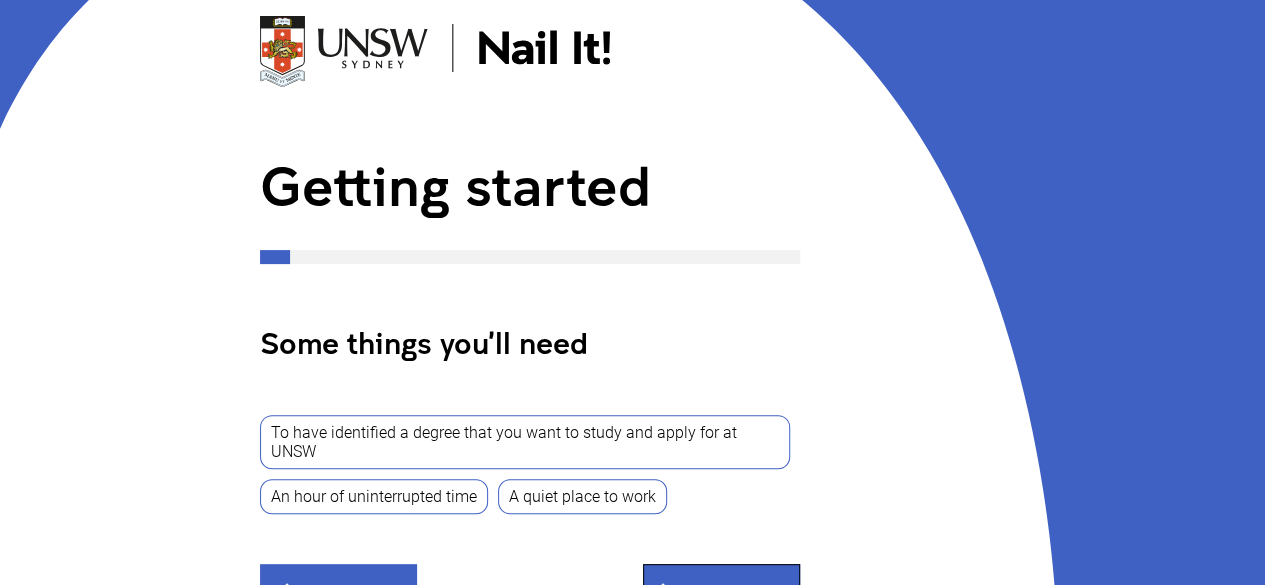 scroll, scrollTop: 200, scrollLeft: 0, axis: vertical 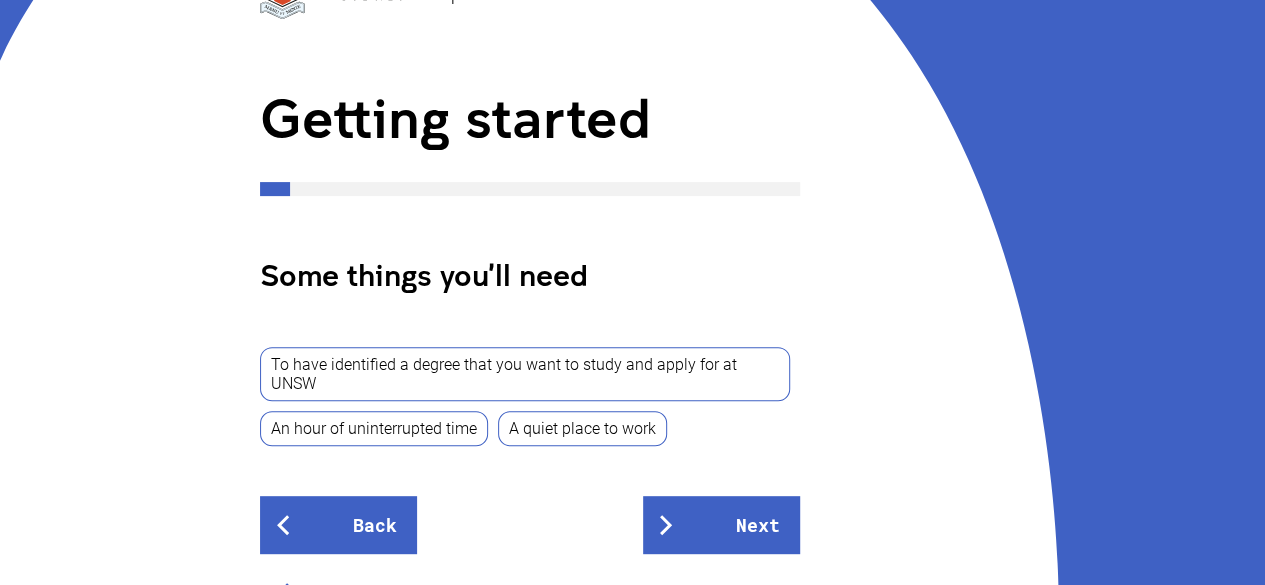 click on "An hour of uninterrupted time" at bounding box center (374, 428) 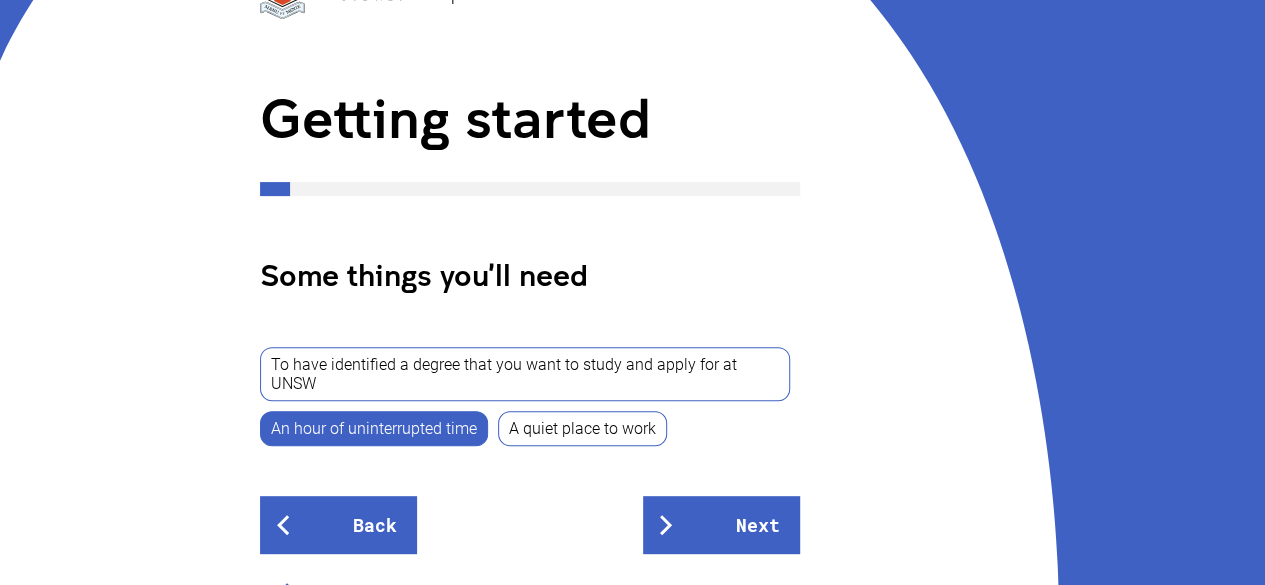 click on "A quiet place to work" at bounding box center [582, 428] 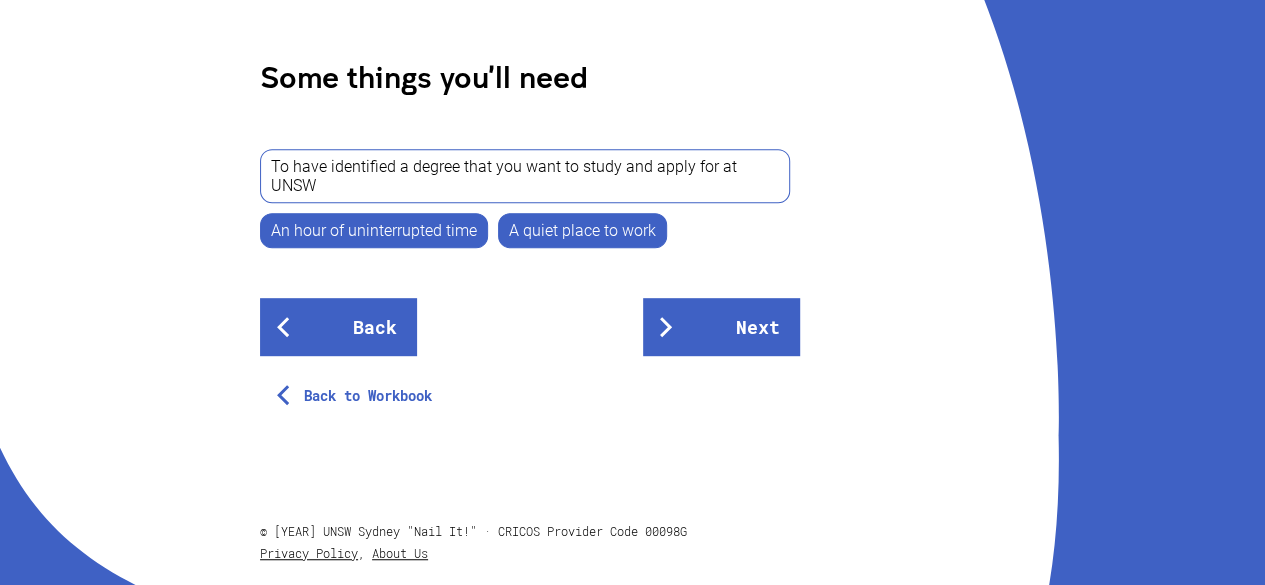 scroll, scrollTop: 400, scrollLeft: 0, axis: vertical 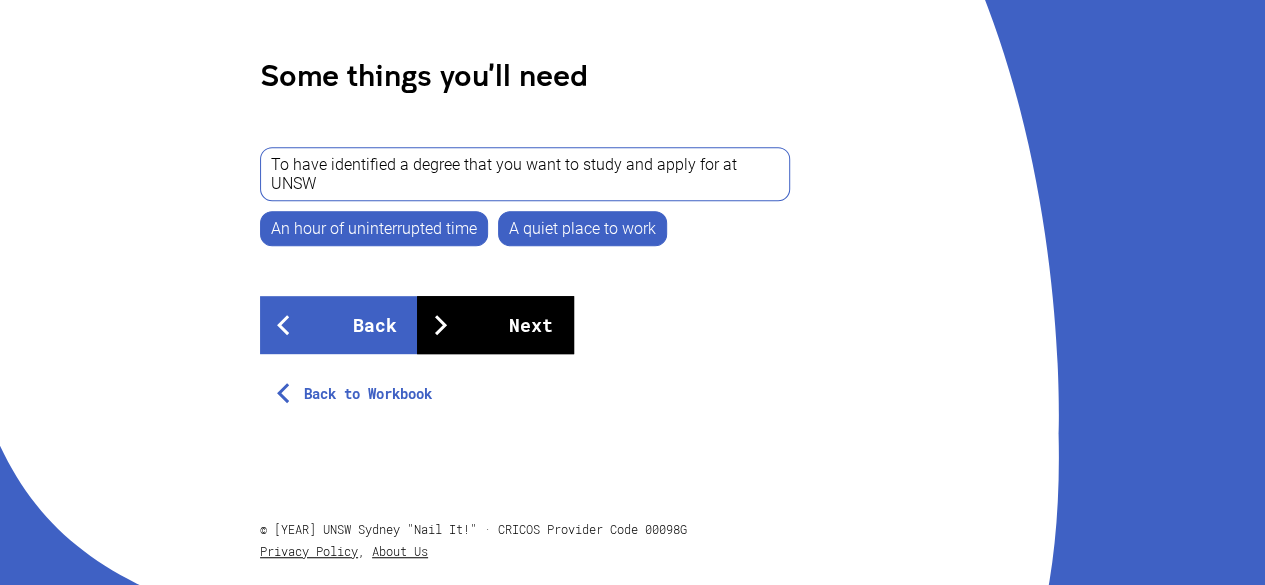 click on "Next" at bounding box center (495, 325) 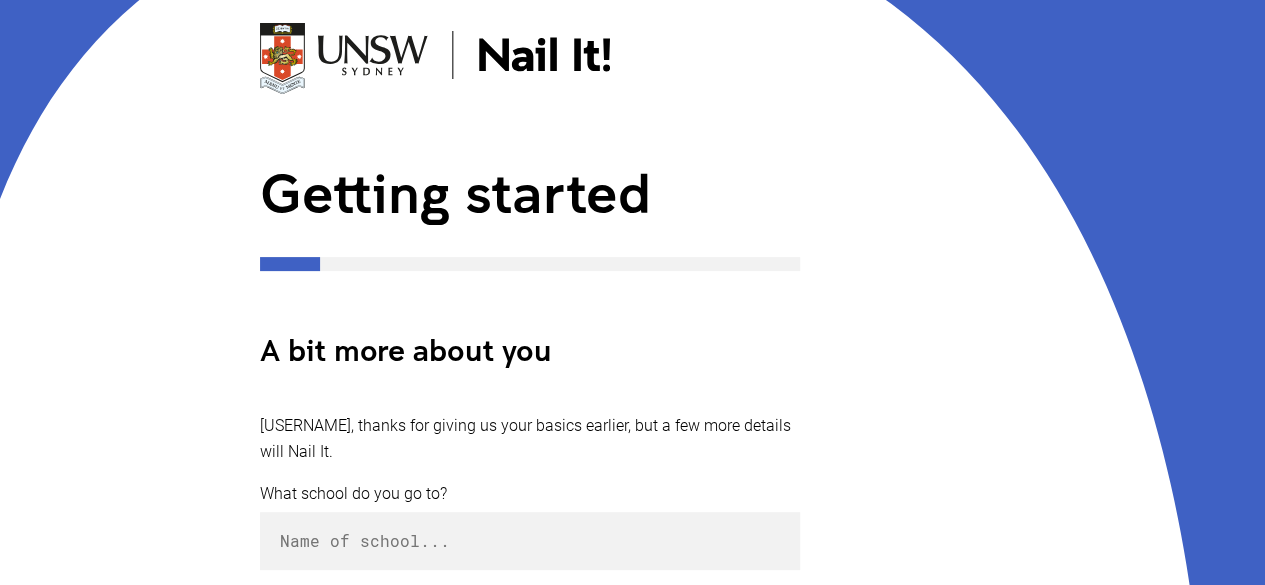 scroll, scrollTop: 300, scrollLeft: 0, axis: vertical 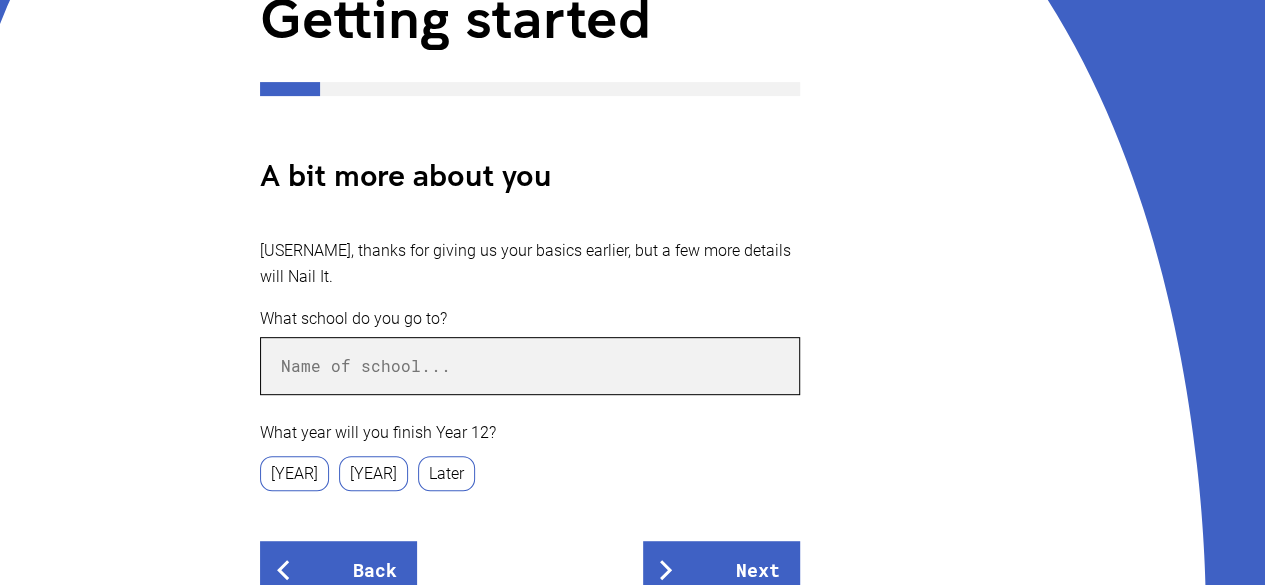 click at bounding box center [530, 366] 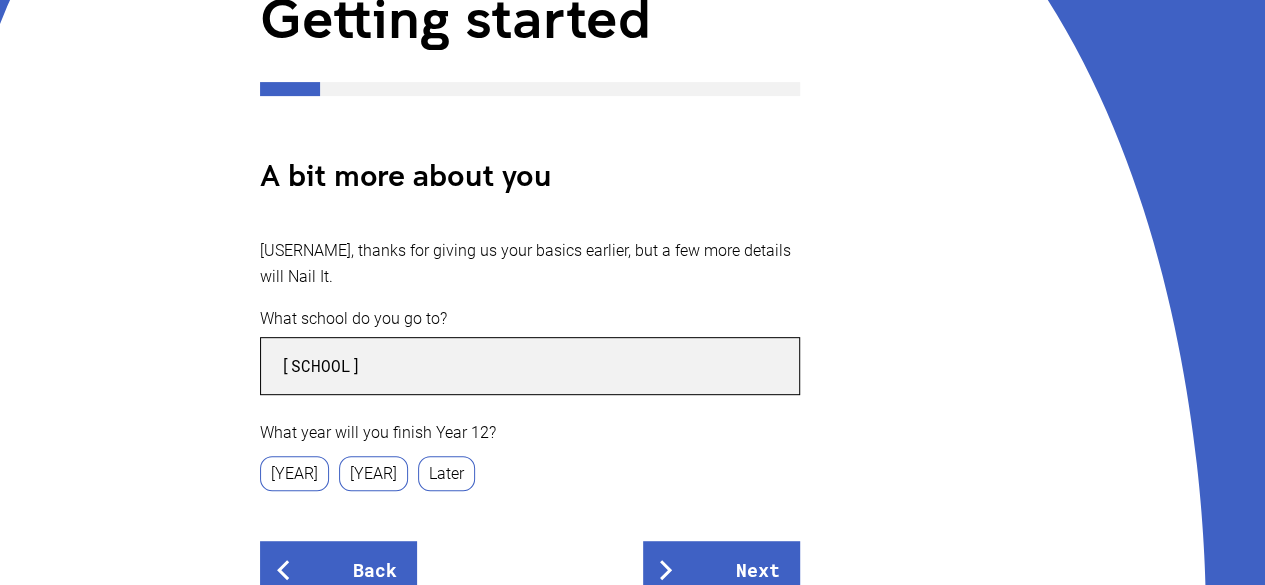 type on "[SCHOOL]" 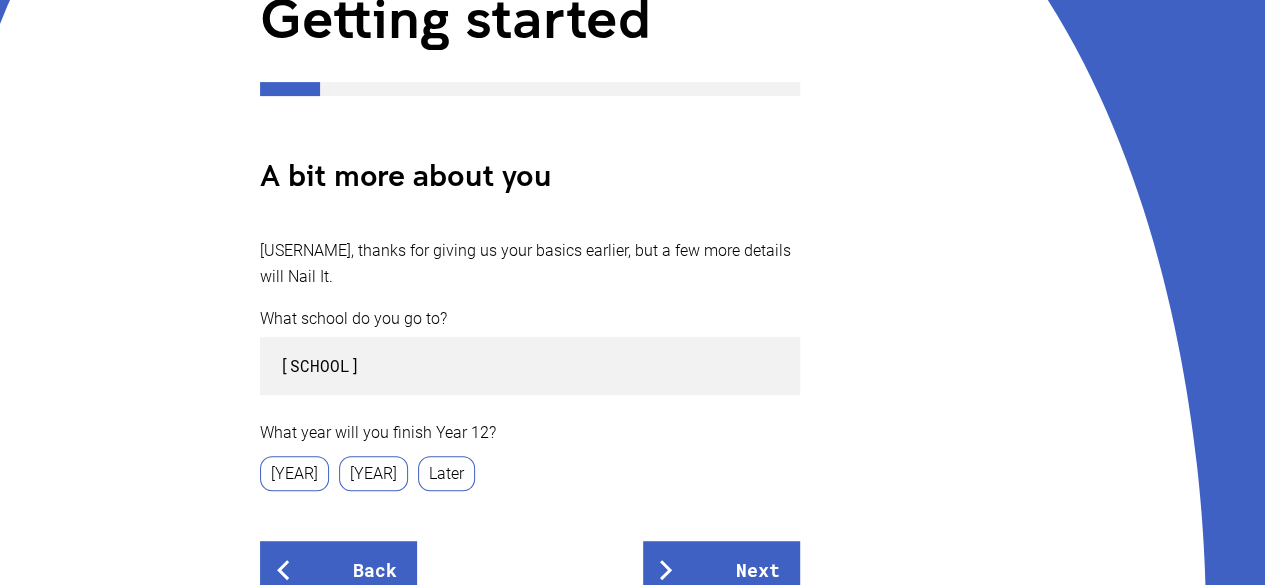 click on "[YEAR]" at bounding box center [294, 473] 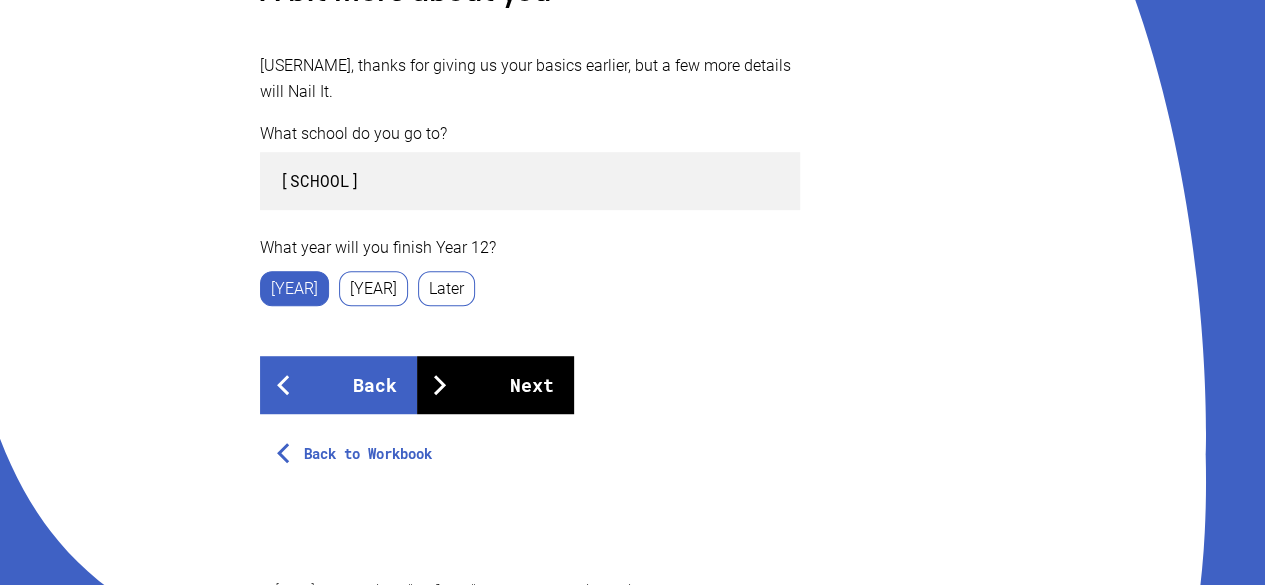 scroll, scrollTop: 500, scrollLeft: 0, axis: vertical 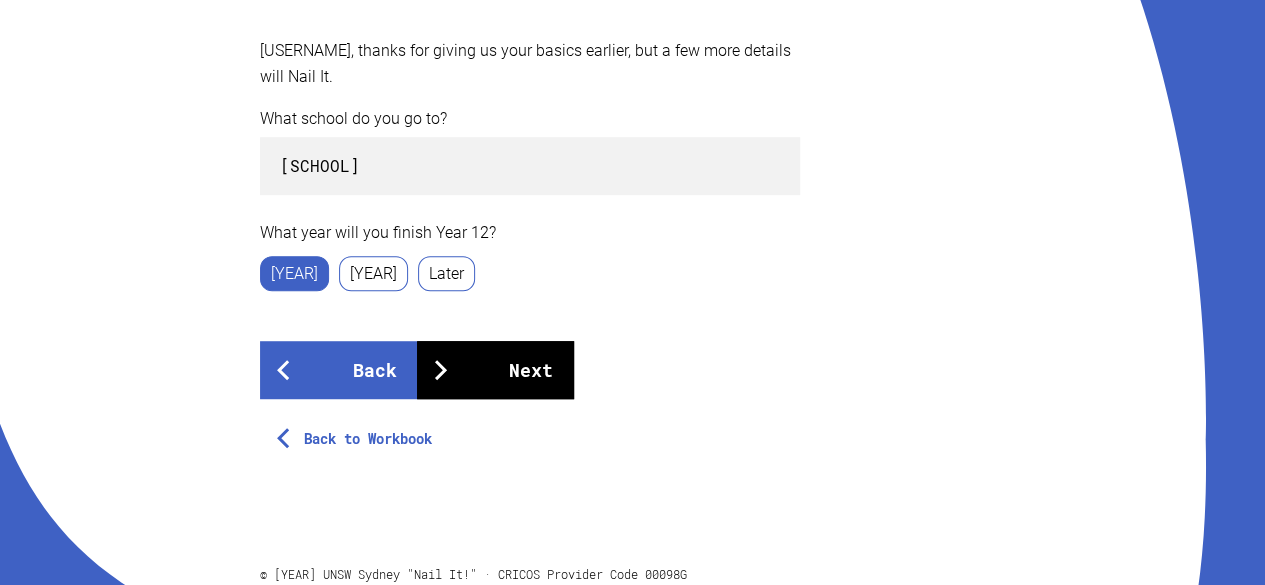 click on "Next" at bounding box center [495, 370] 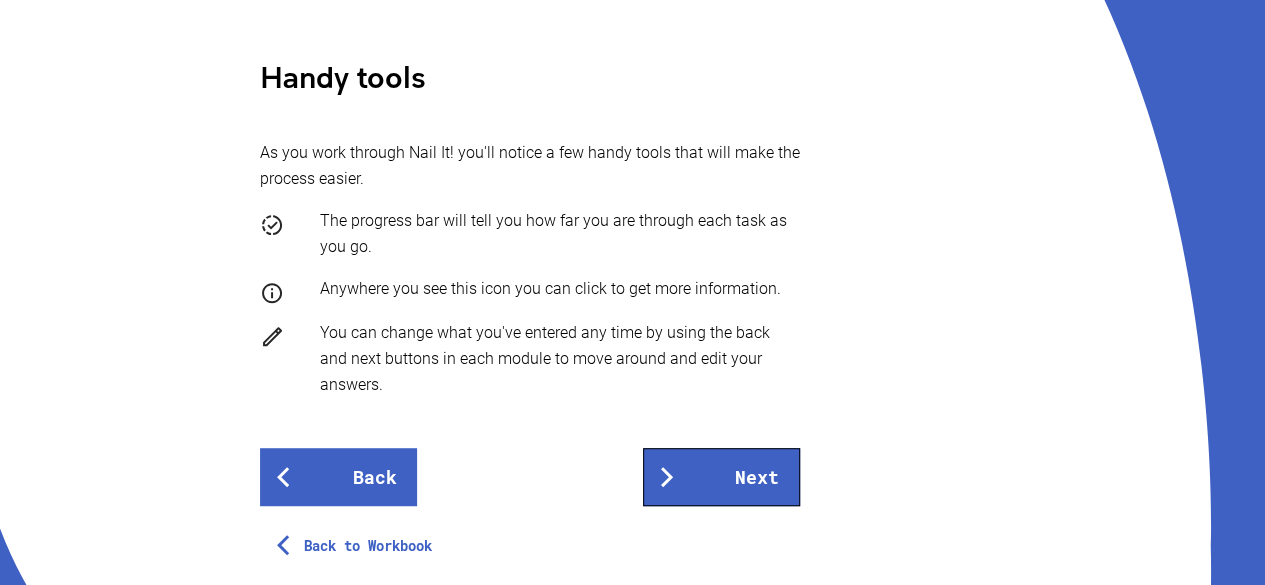 scroll, scrollTop: 400, scrollLeft: 0, axis: vertical 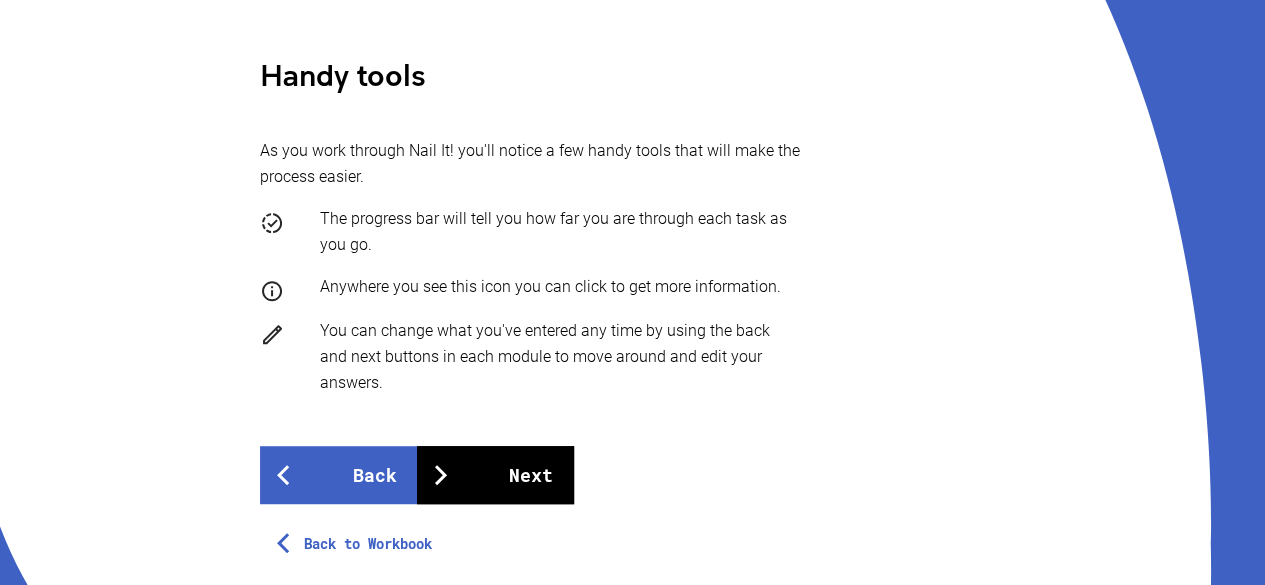 click on "Next" at bounding box center (495, 475) 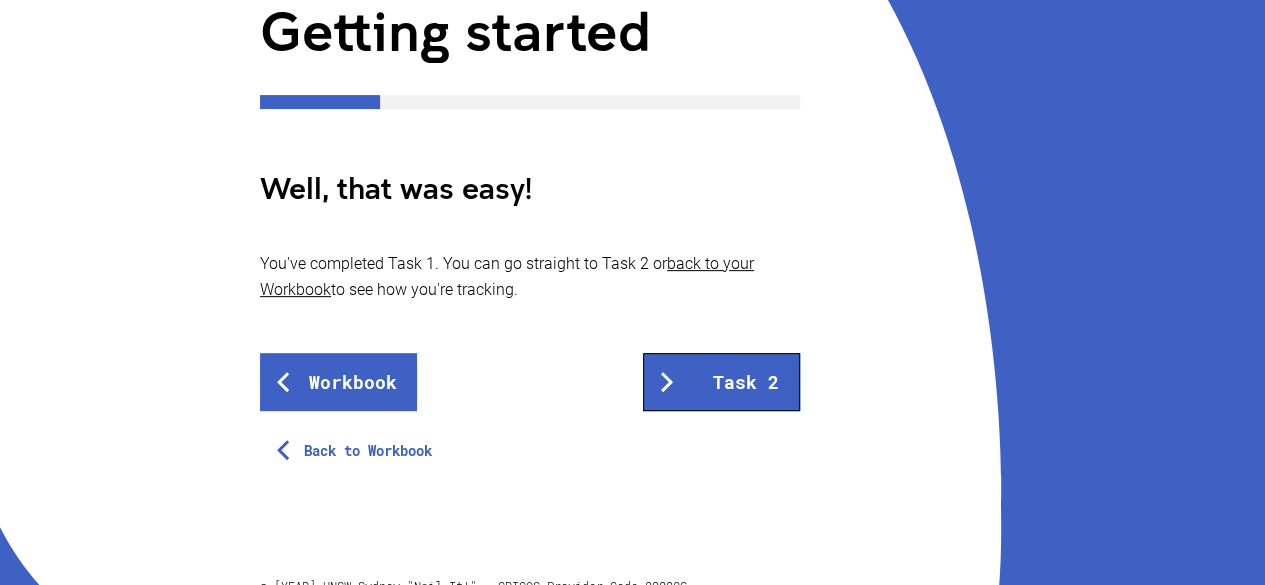 scroll, scrollTop: 200, scrollLeft: 0, axis: vertical 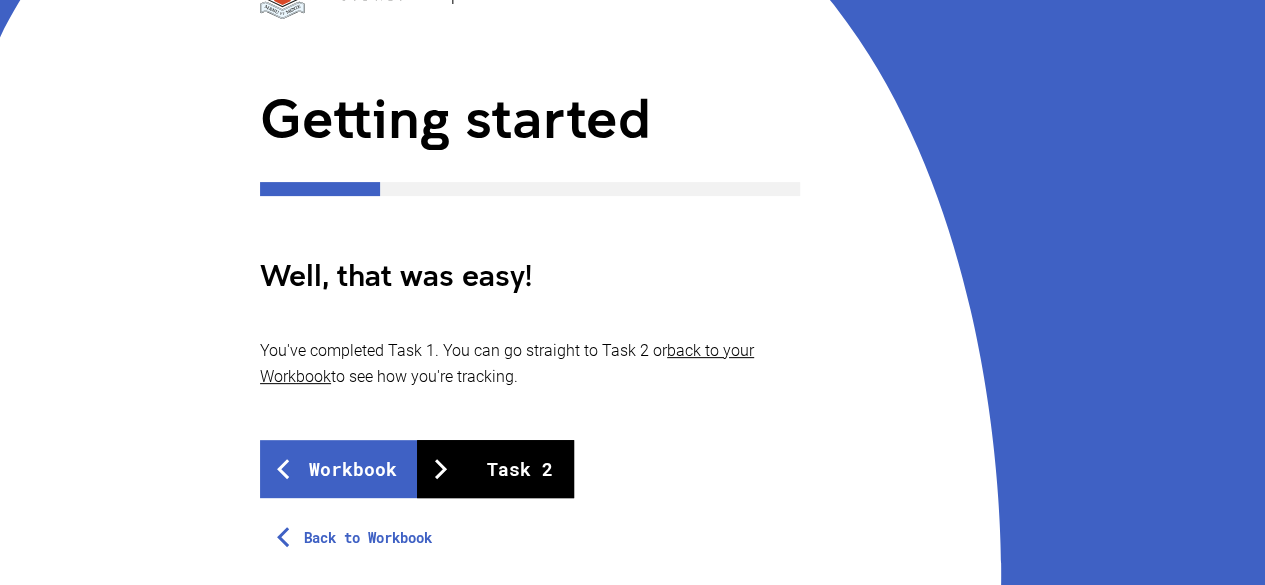click on "Task 2" at bounding box center [495, 469] 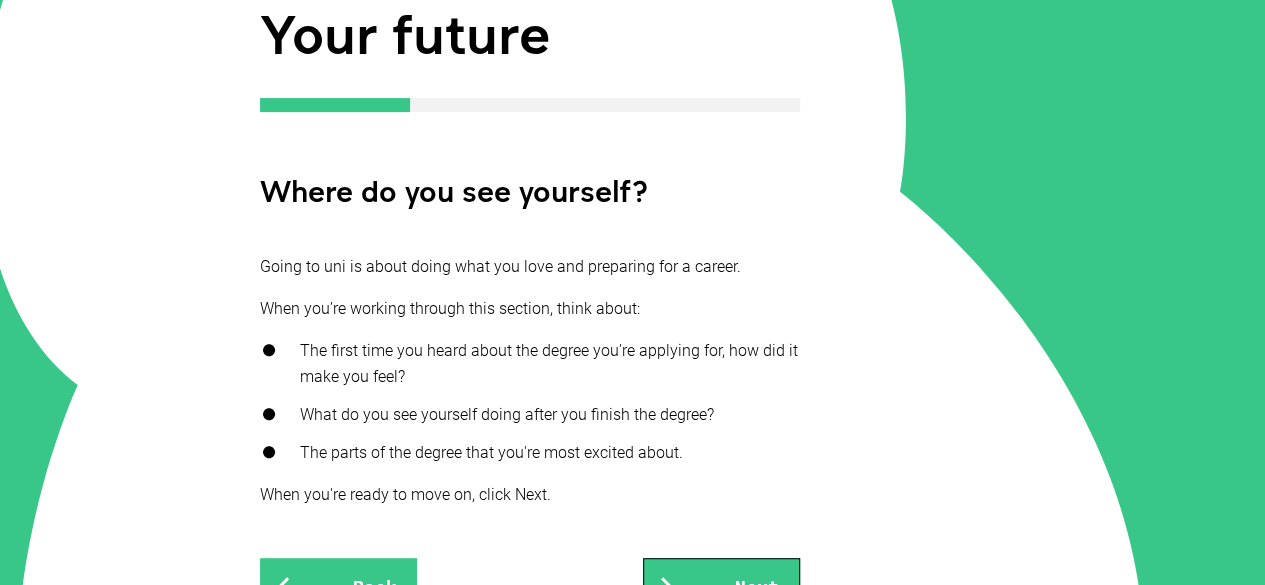 scroll, scrollTop: 400, scrollLeft: 0, axis: vertical 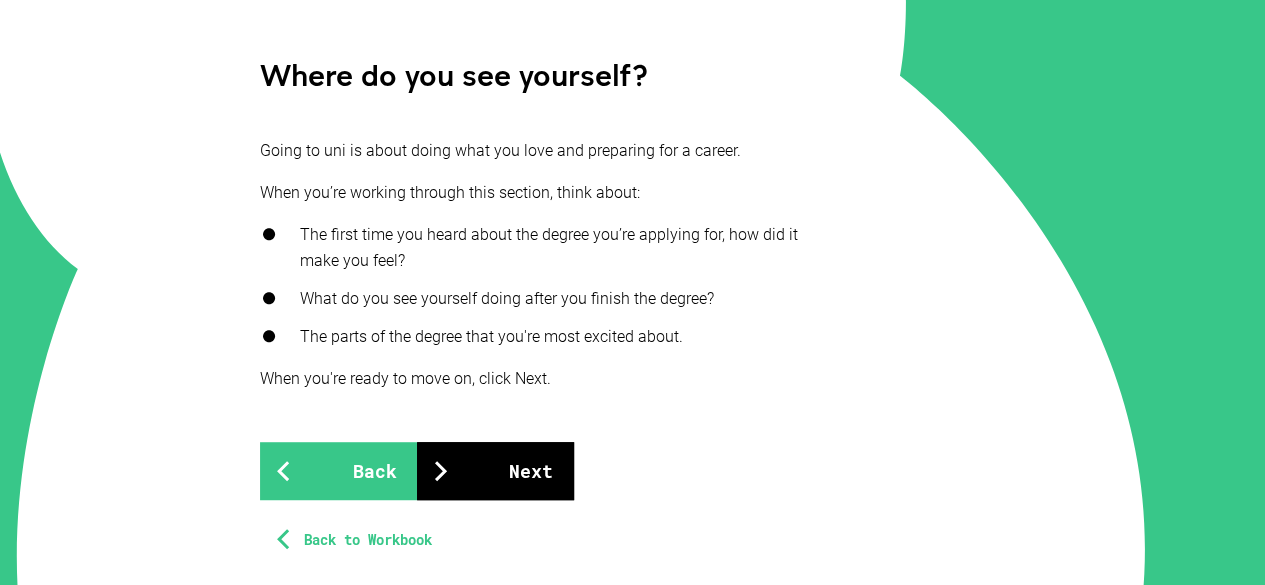 click on "Next" at bounding box center [495, 471] 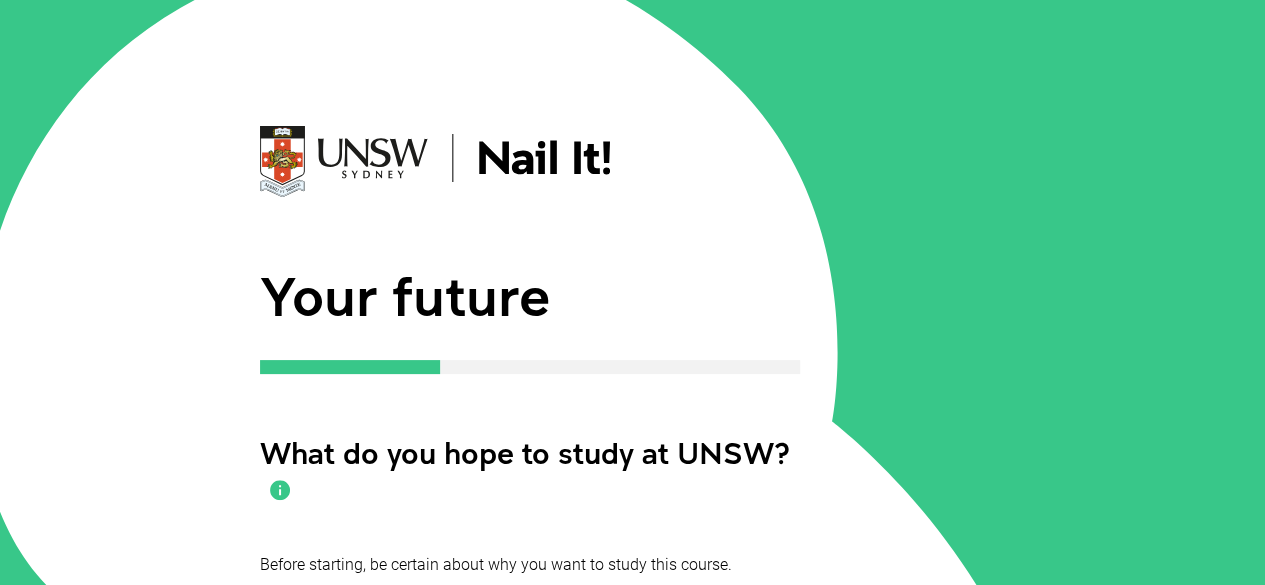 scroll, scrollTop: 400, scrollLeft: 0, axis: vertical 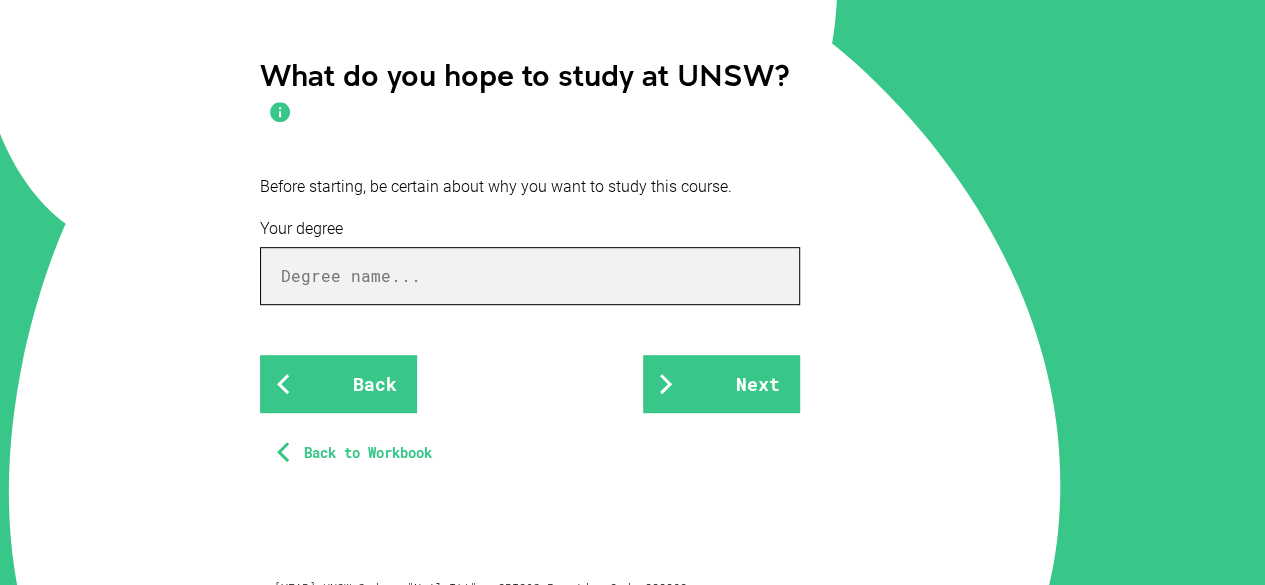click at bounding box center (530, 276) 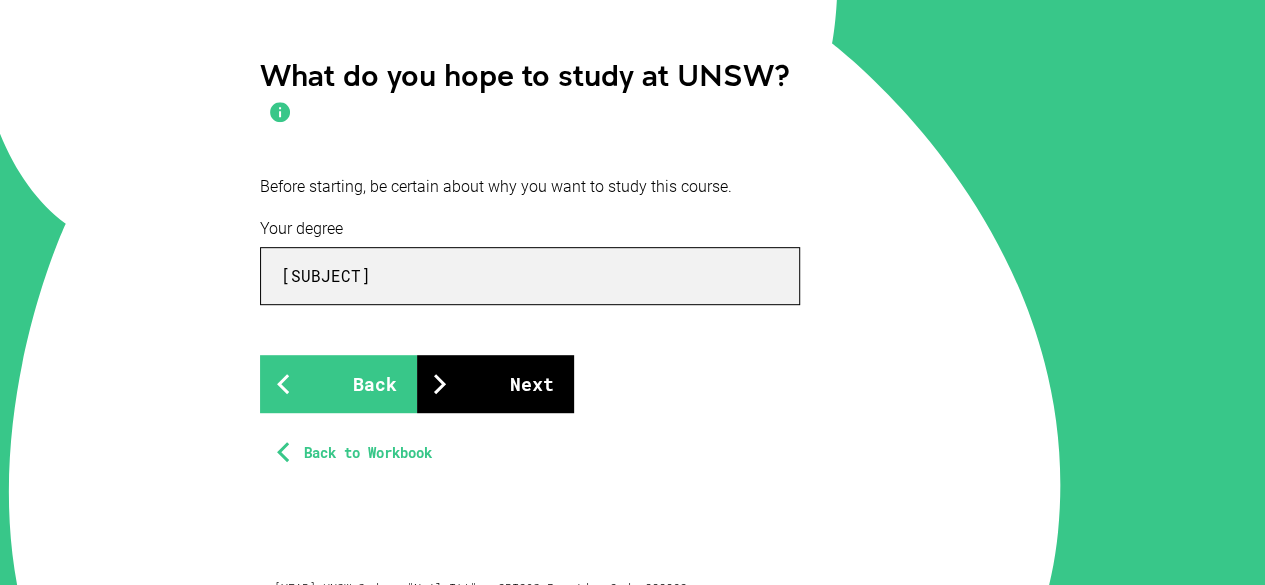 type on "[SUBJECT]" 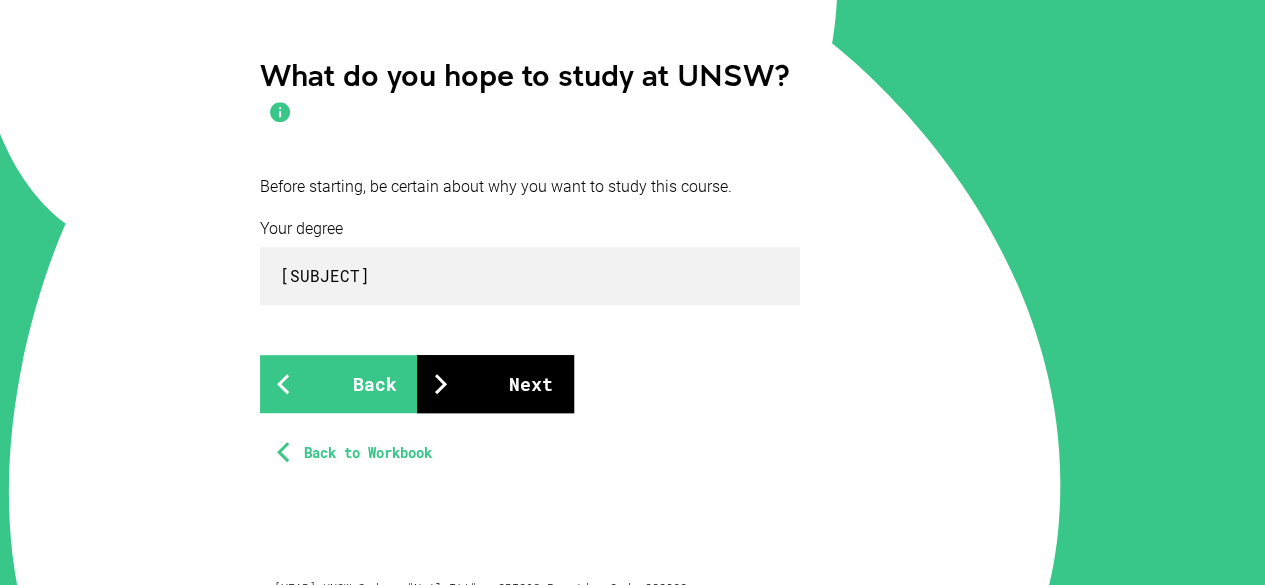 click on "Next" at bounding box center [495, 384] 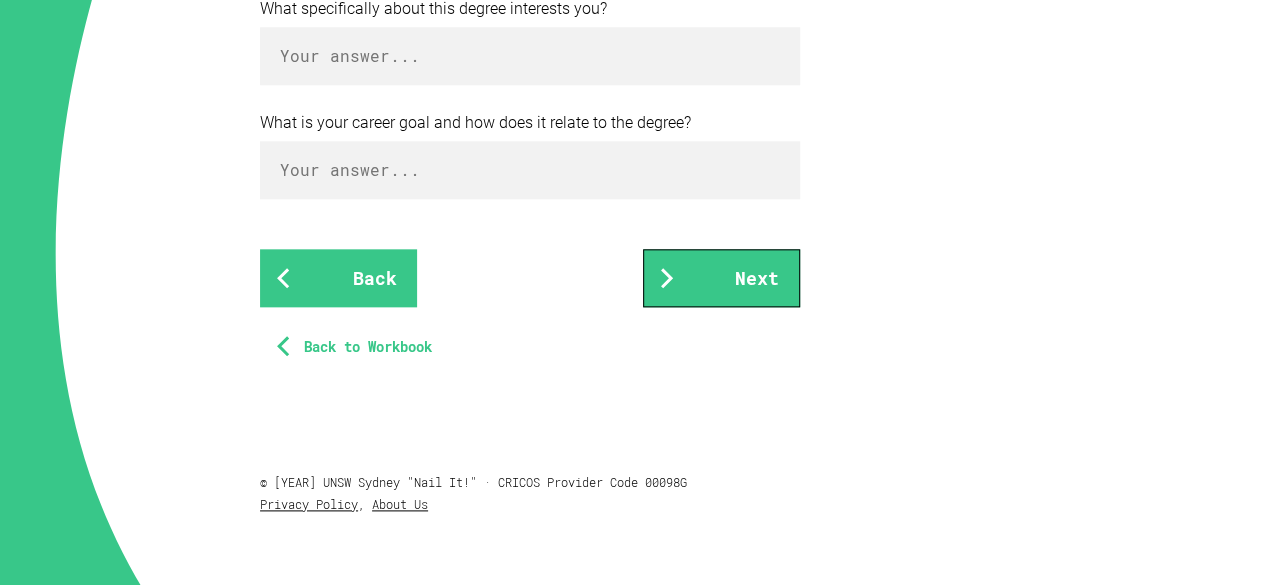 scroll, scrollTop: 1100, scrollLeft: 0, axis: vertical 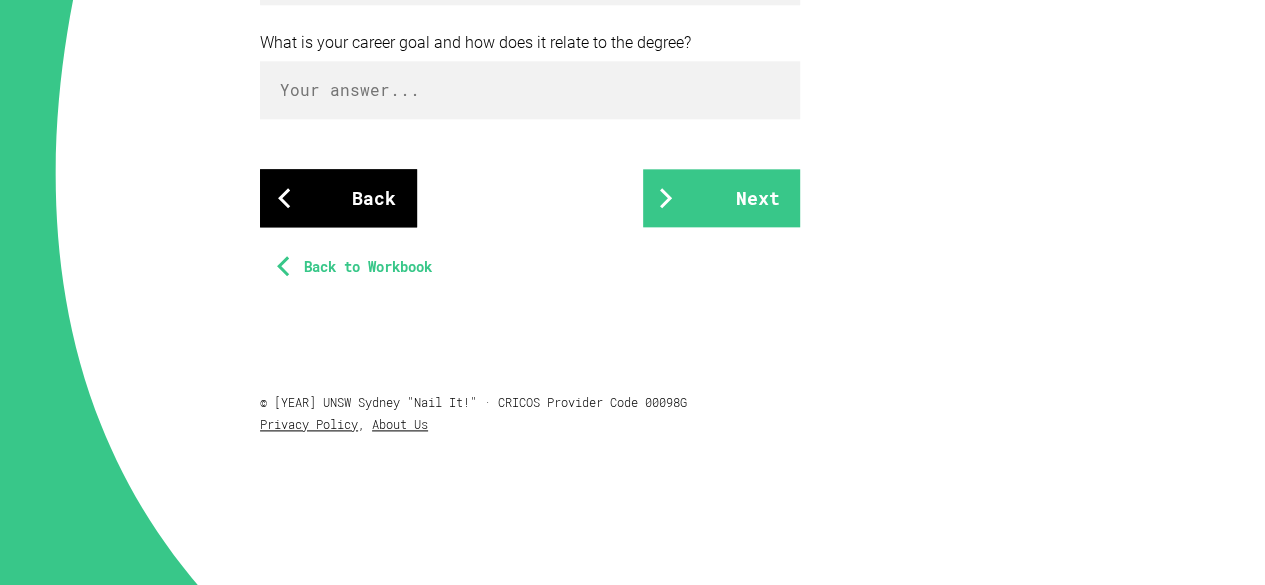 click on "Back" at bounding box center [338, 198] 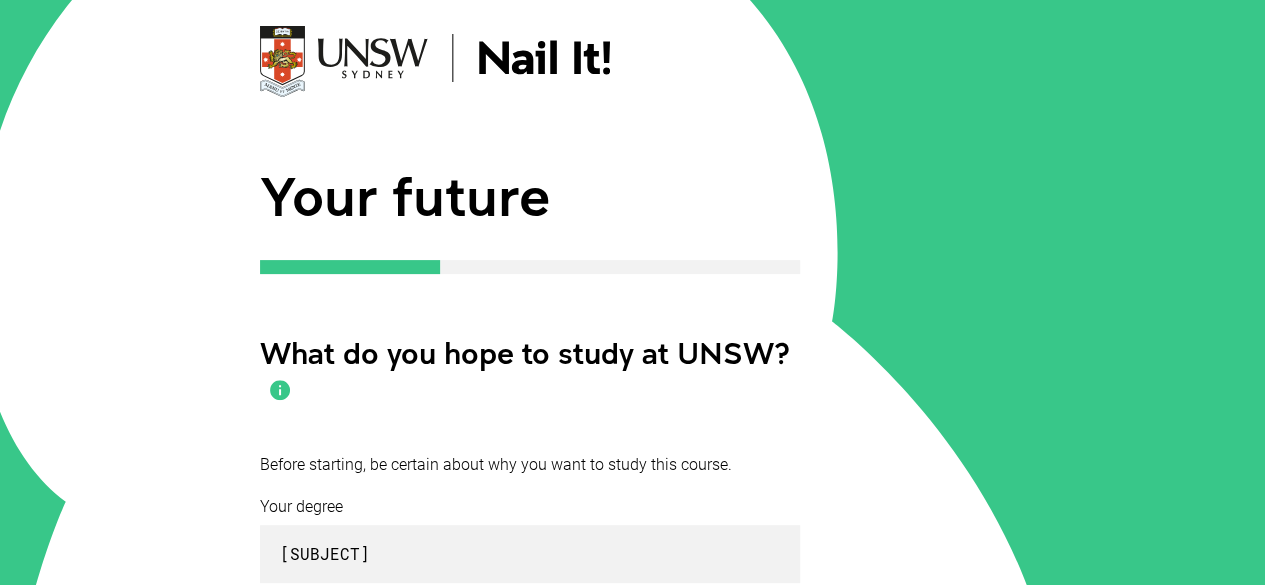 scroll, scrollTop: 400, scrollLeft: 0, axis: vertical 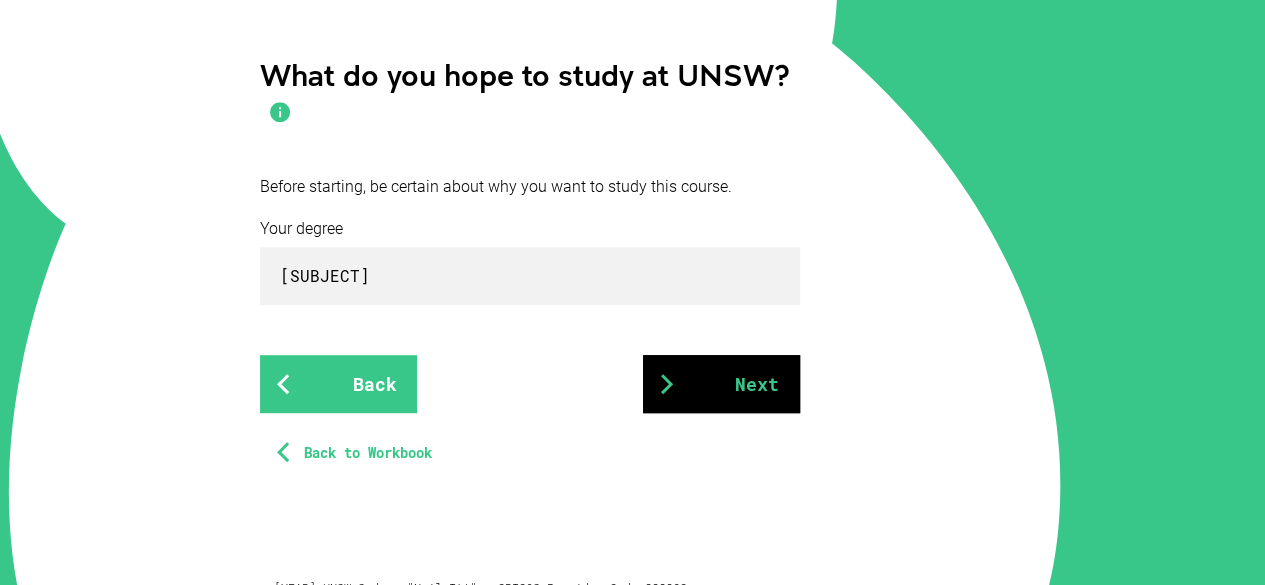 click on "Next" at bounding box center (721, 384) 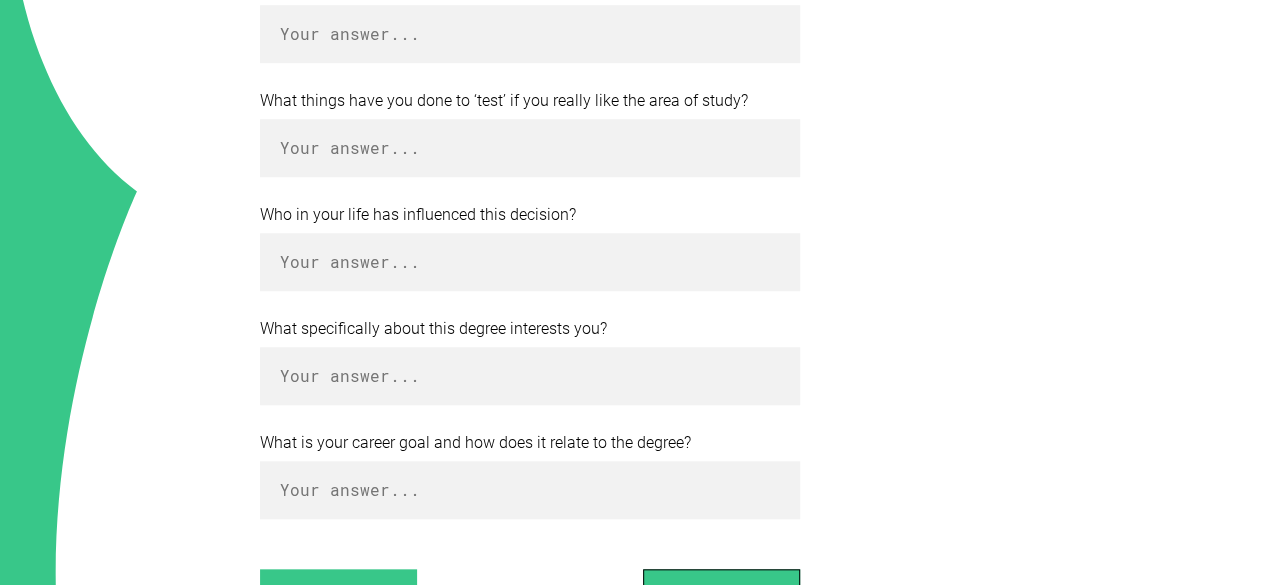 scroll, scrollTop: 1125, scrollLeft: 0, axis: vertical 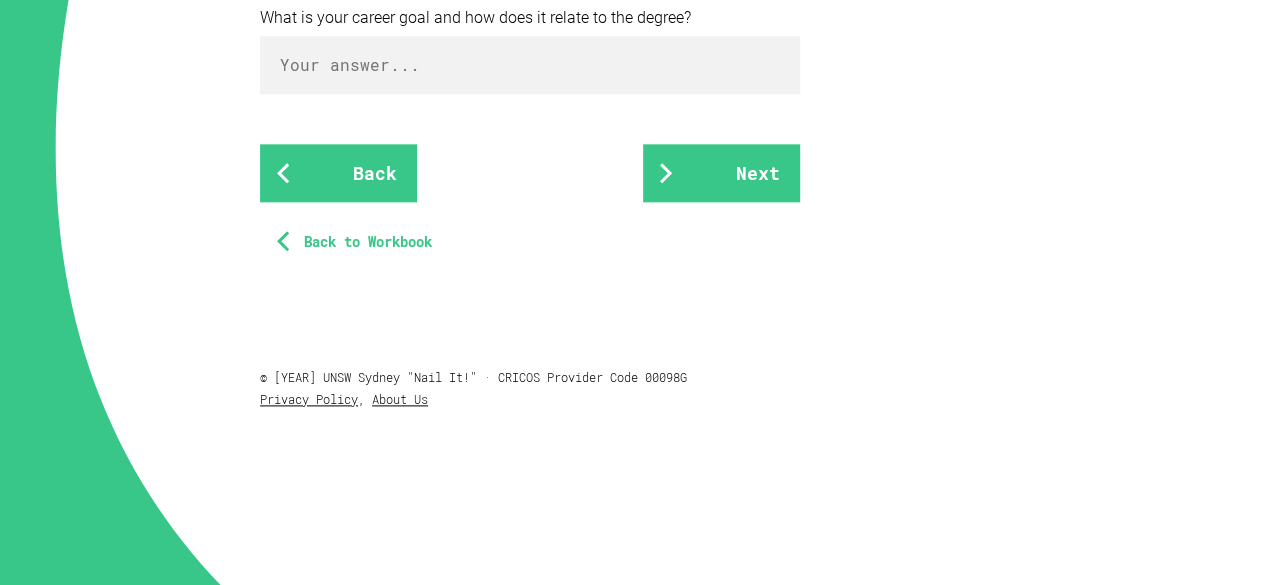 click on "Back to Workbook" at bounding box center (346, 242) 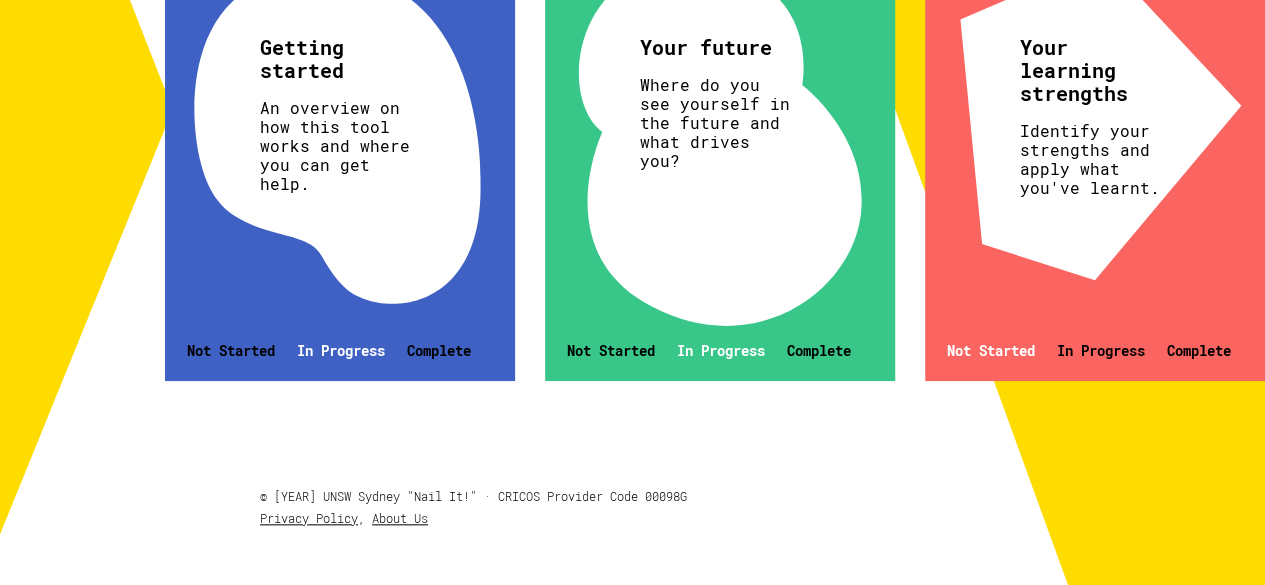 scroll, scrollTop: 700, scrollLeft: 0, axis: vertical 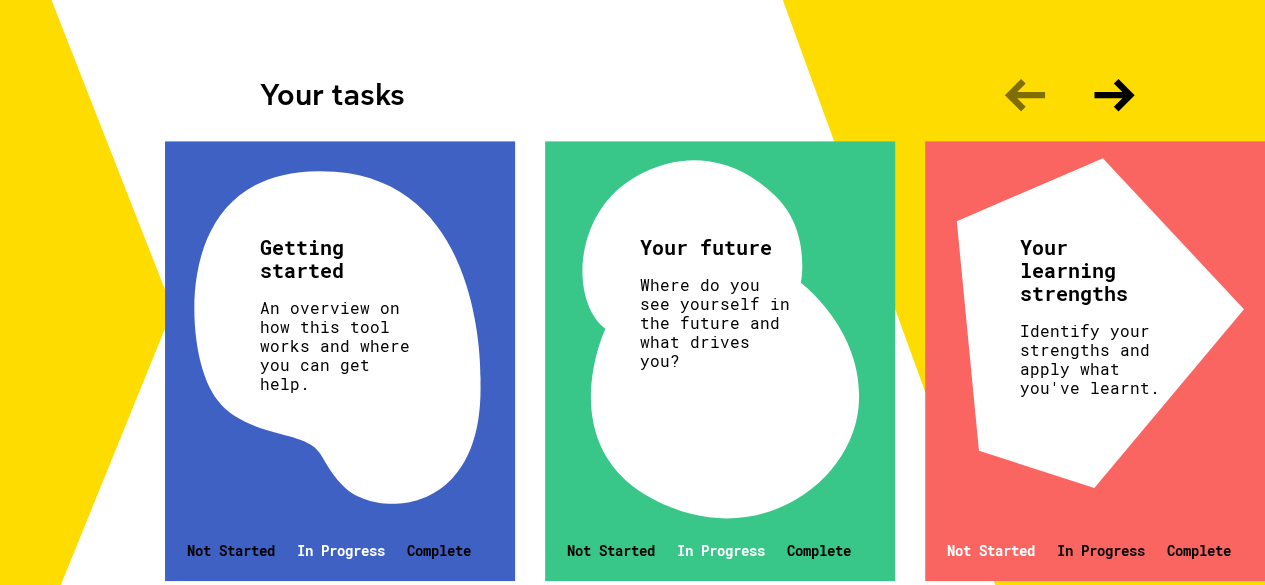 click on "Your learning strengths Identify your strengths and apply what you've learnt. Not Started In Progress Complete" at bounding box center (1100, 361) 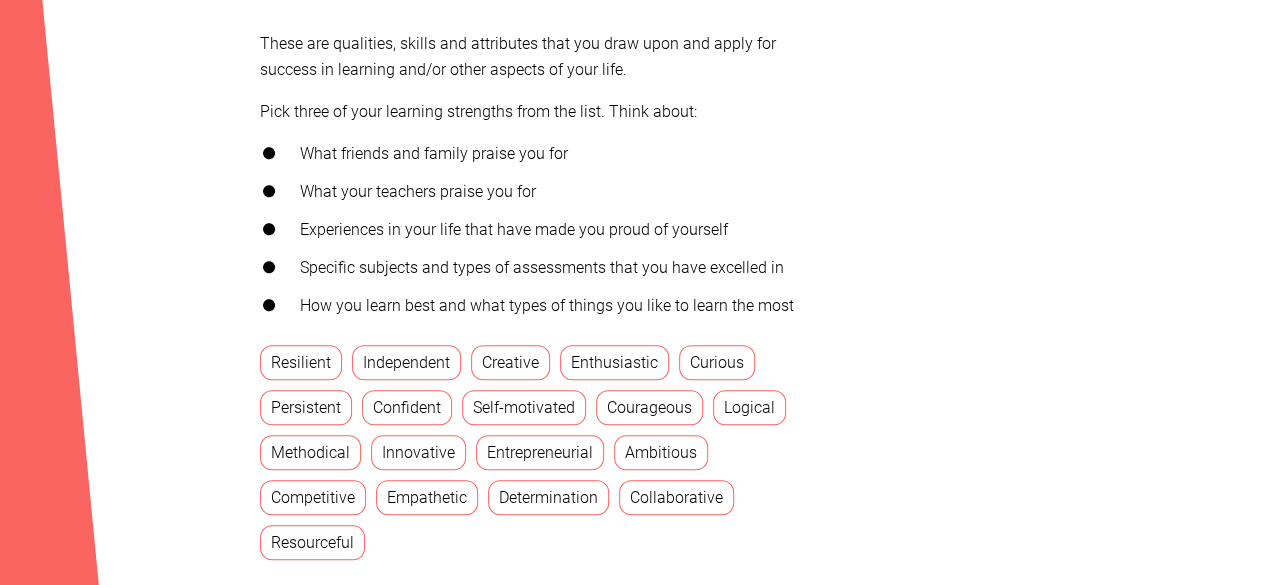 scroll, scrollTop: 700, scrollLeft: 0, axis: vertical 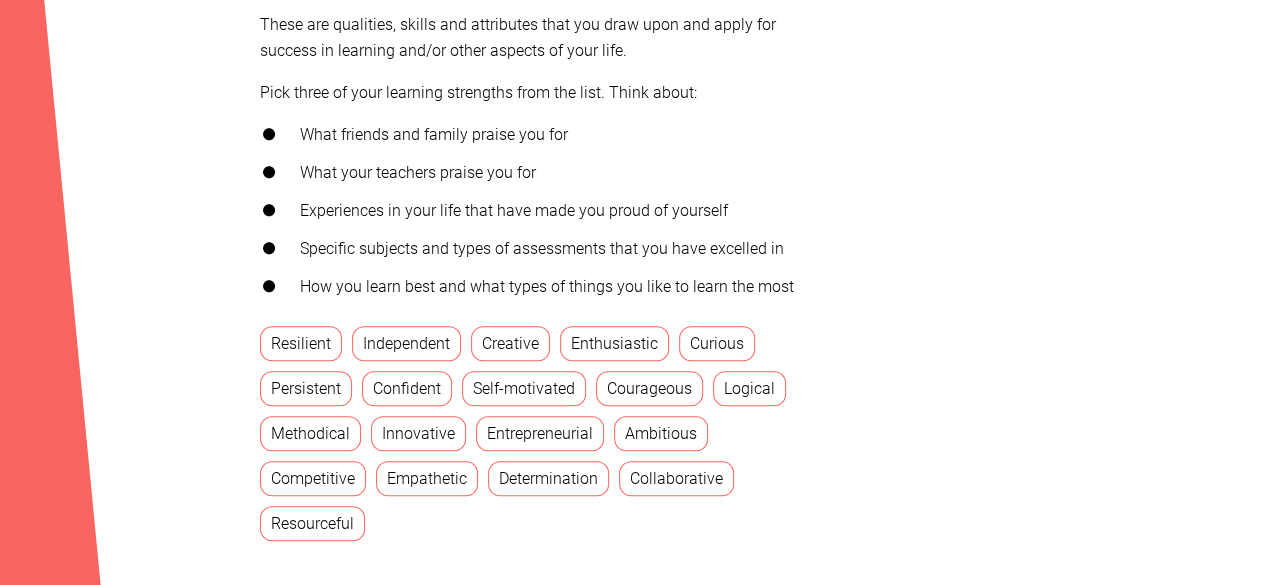 click on "Logical" at bounding box center (749, 388) 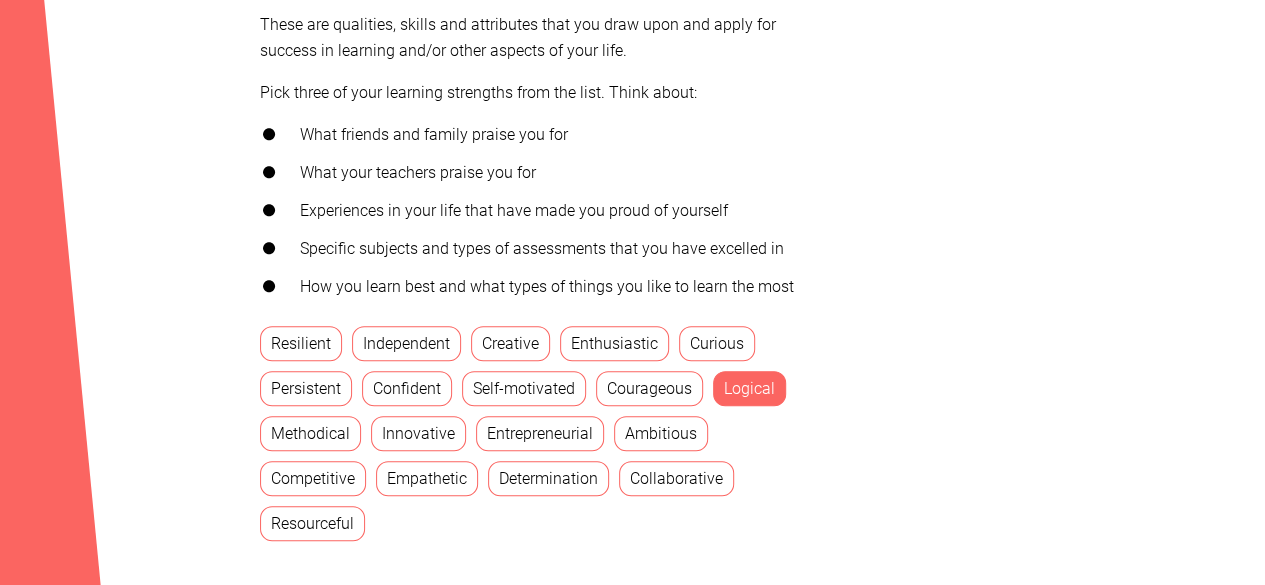 click on "Innovative" at bounding box center [418, 433] 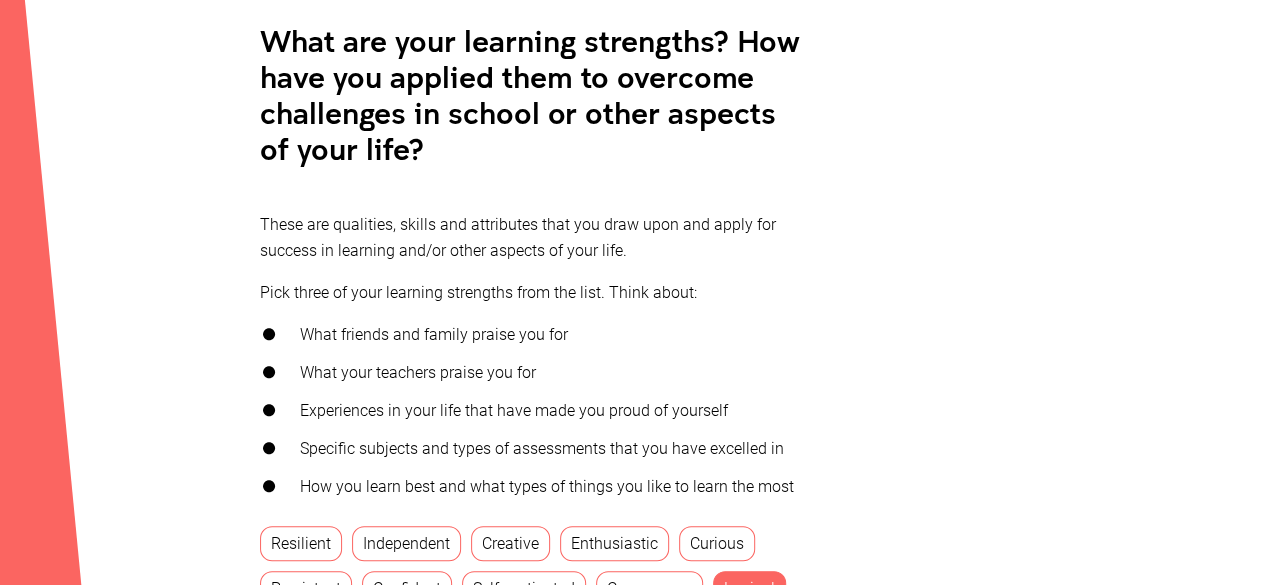 scroll, scrollTop: 800, scrollLeft: 0, axis: vertical 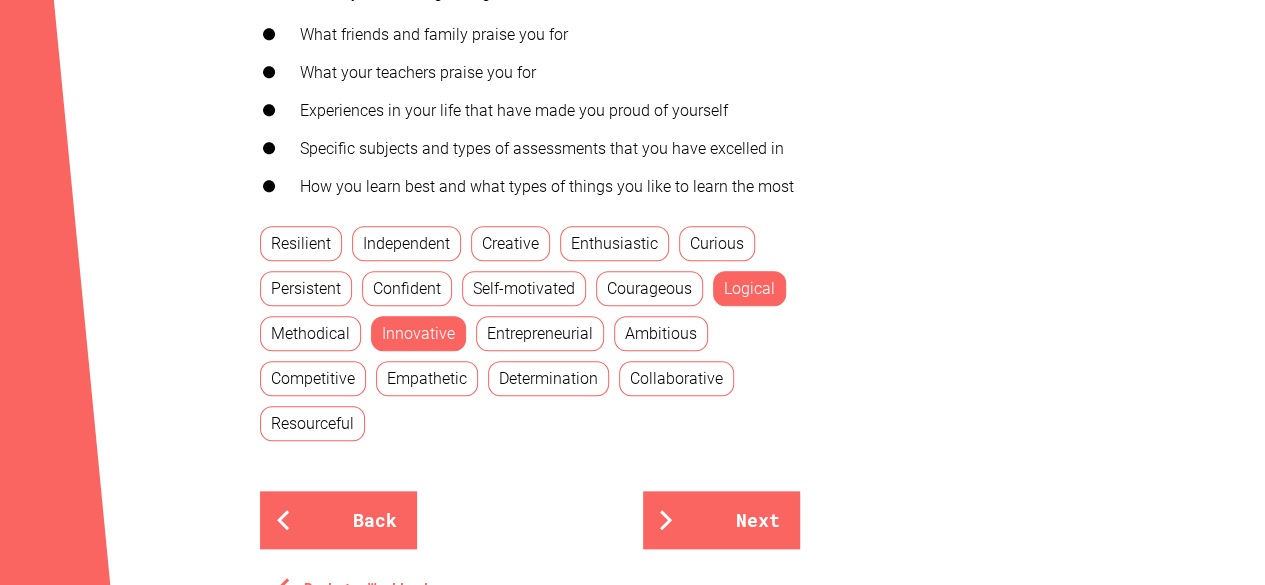 click on "Competitive" at bounding box center [313, 378] 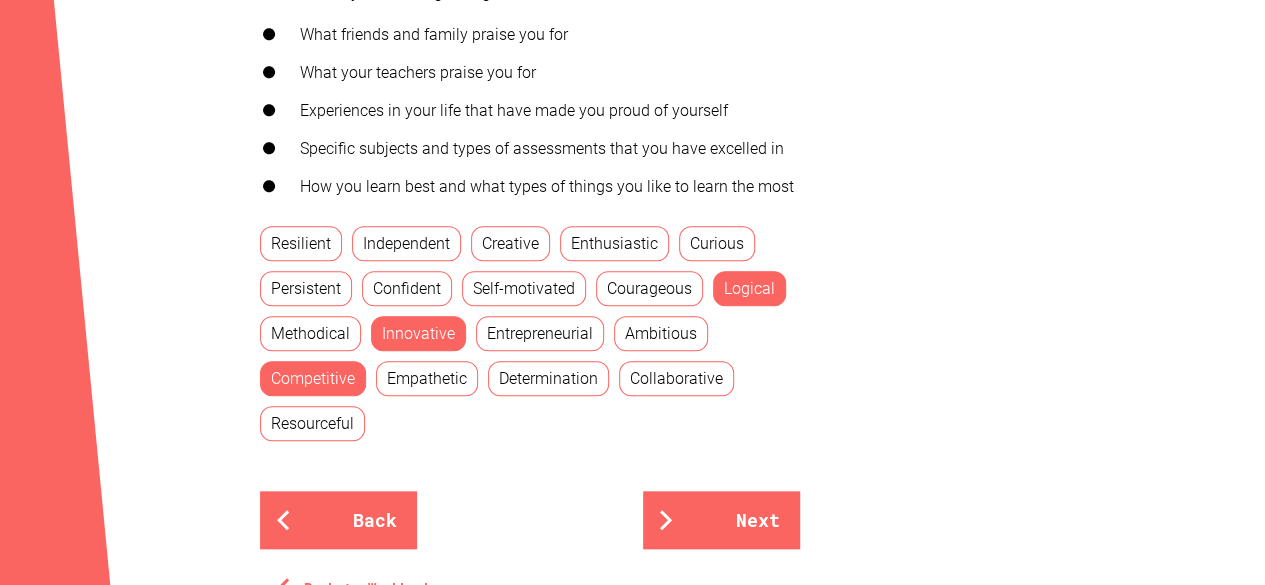 click on "Resourceful" at bounding box center [312, 423] 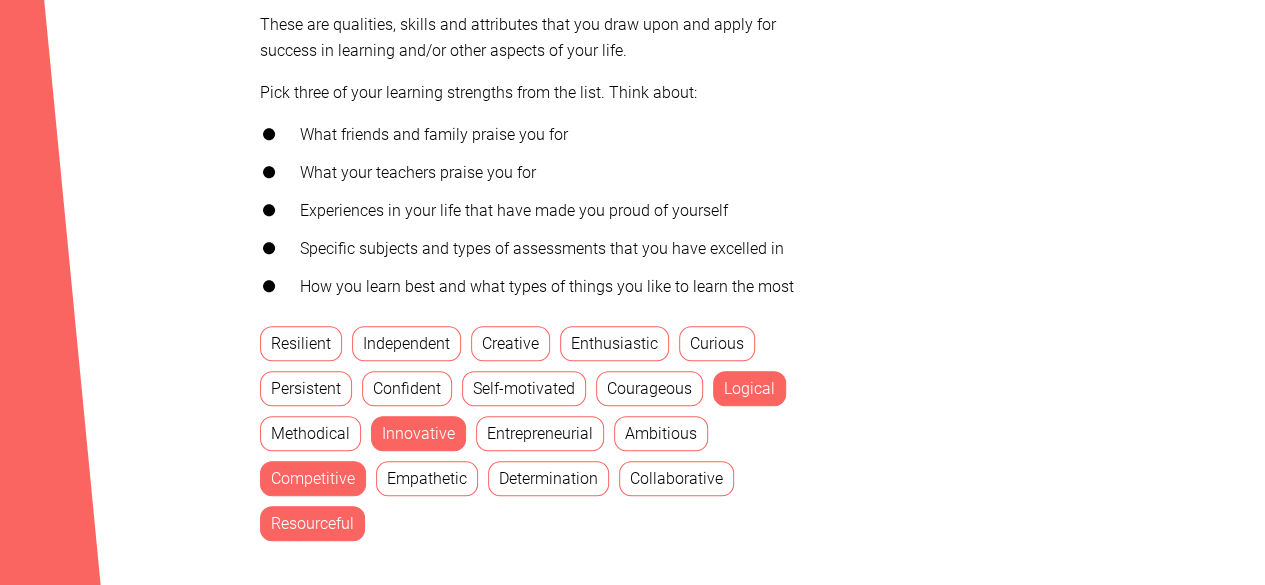 scroll, scrollTop: 900, scrollLeft: 0, axis: vertical 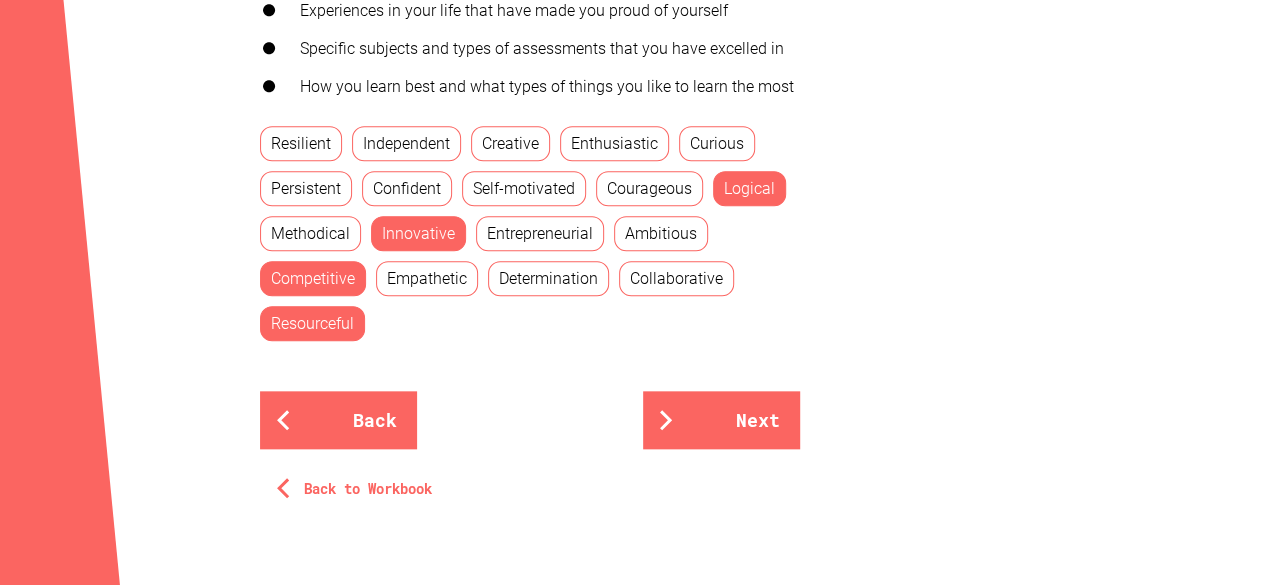 click on "Competitive" at bounding box center (313, 278) 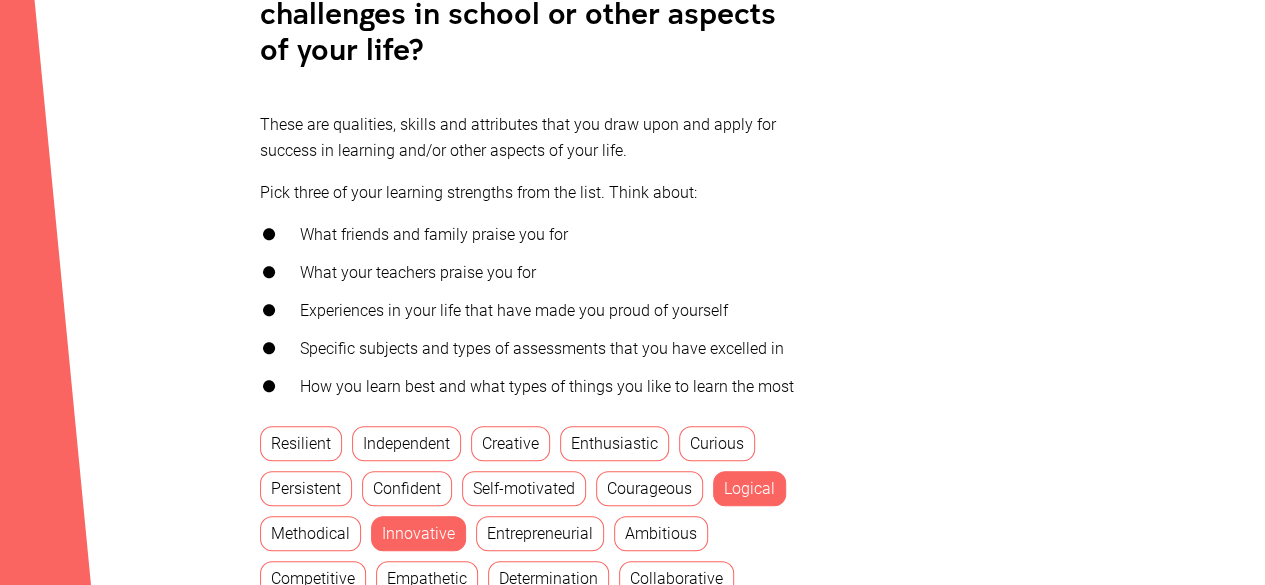 scroll, scrollTop: 1145, scrollLeft: 0, axis: vertical 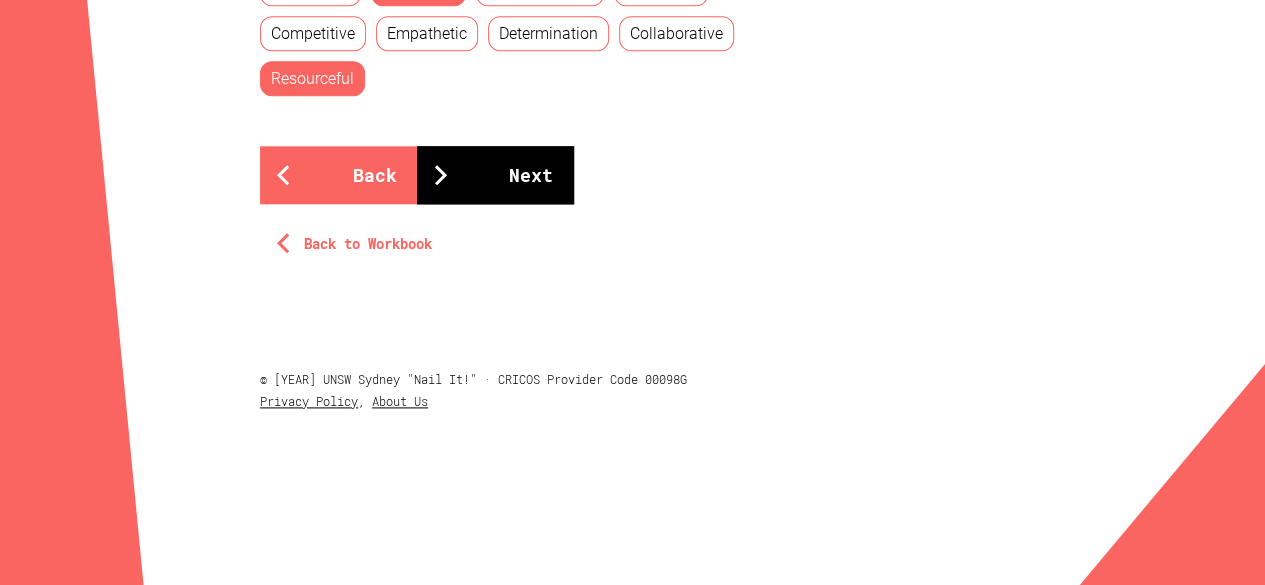 click on "Next" at bounding box center [495, 175] 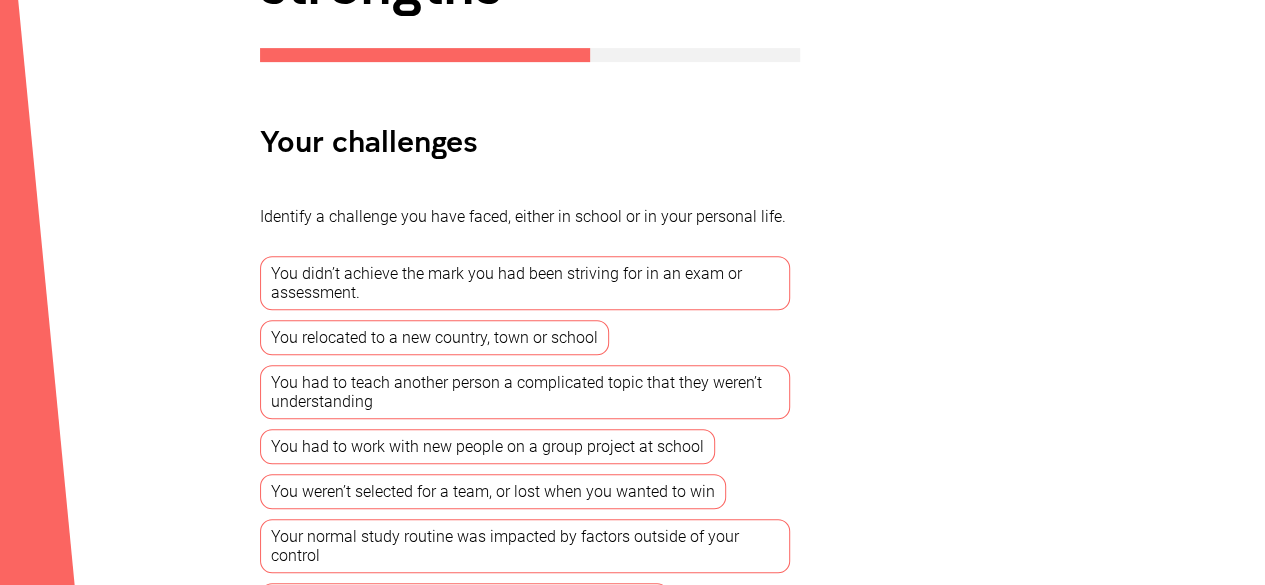 scroll, scrollTop: 500, scrollLeft: 0, axis: vertical 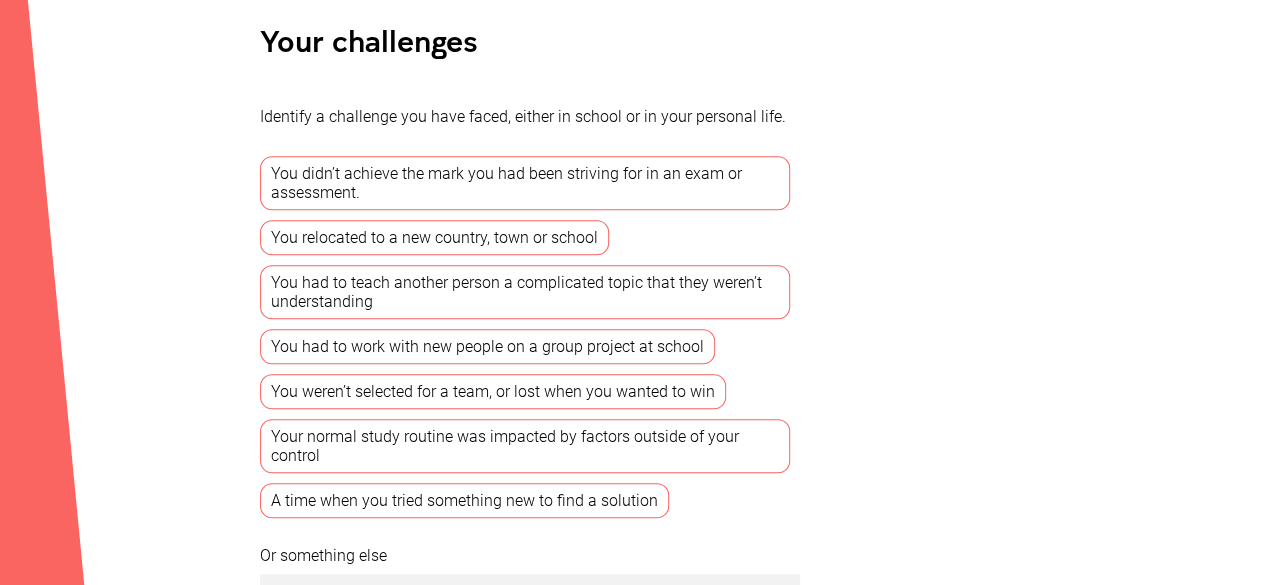 click on "You weren’t selected for a team, or lost when you wanted to win" at bounding box center (493, 391) 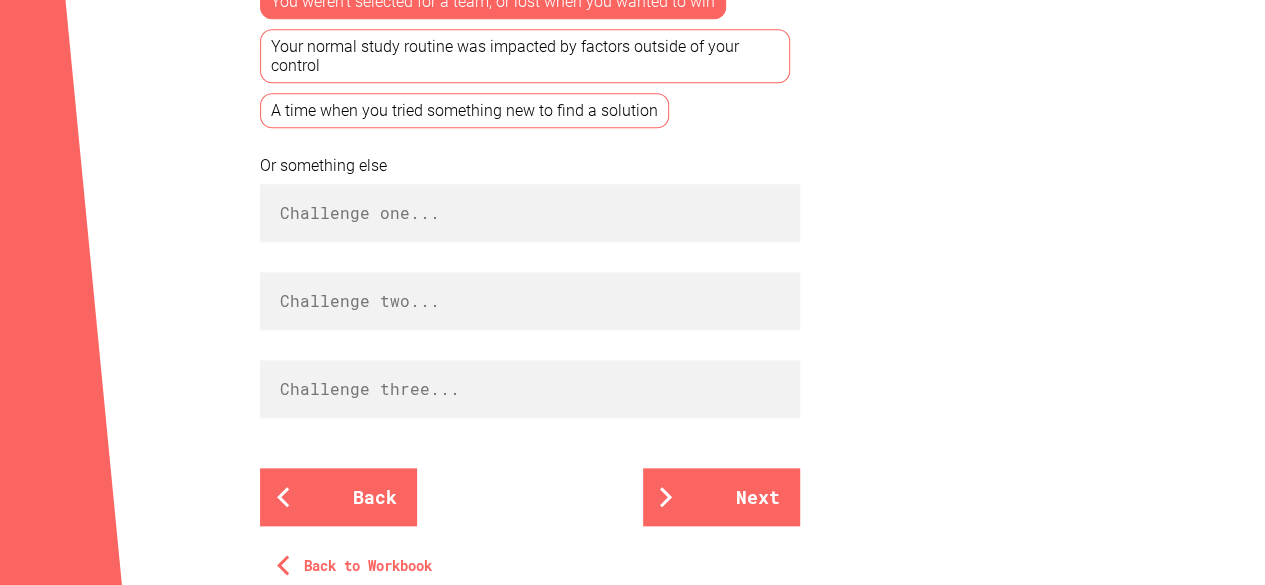 scroll, scrollTop: 900, scrollLeft: 0, axis: vertical 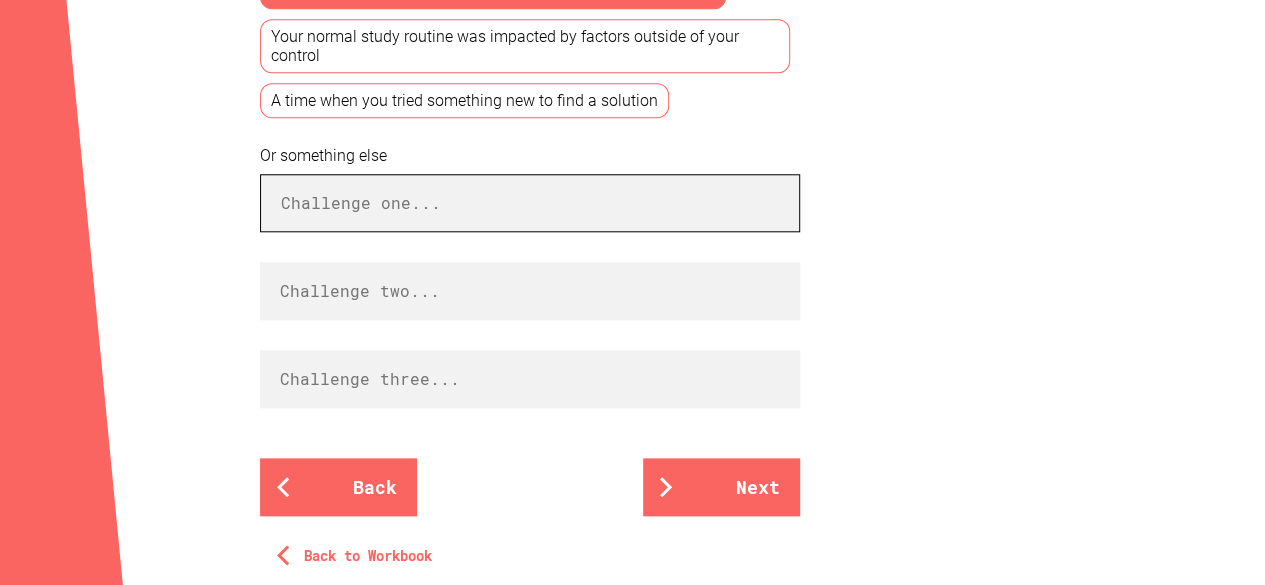 click at bounding box center (530, 203) 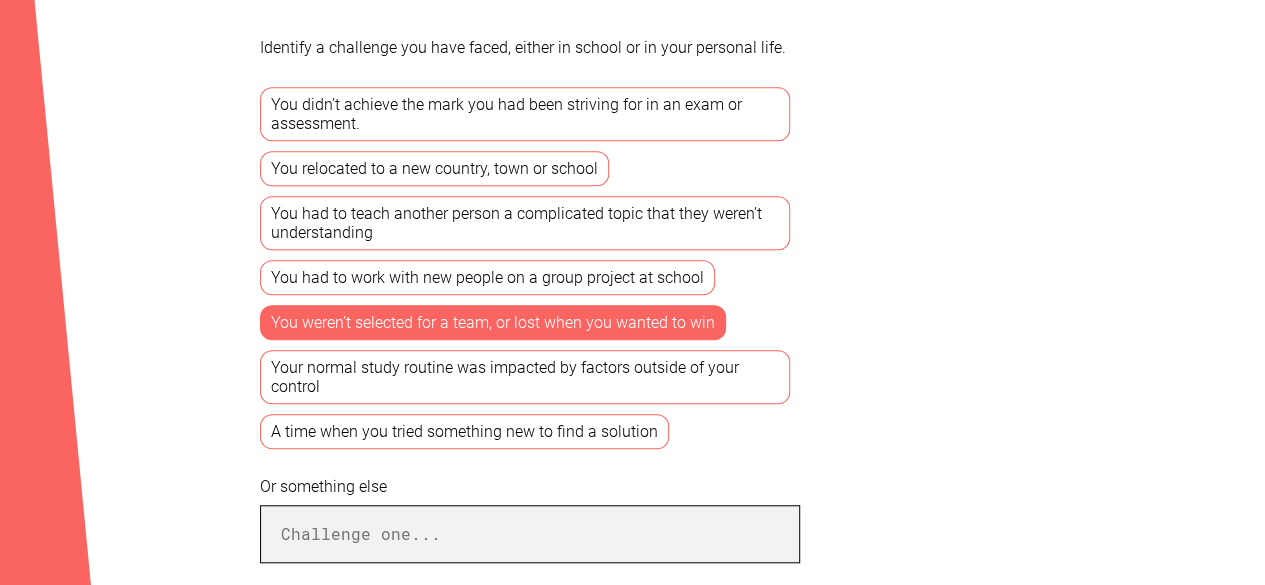 scroll, scrollTop: 500, scrollLeft: 0, axis: vertical 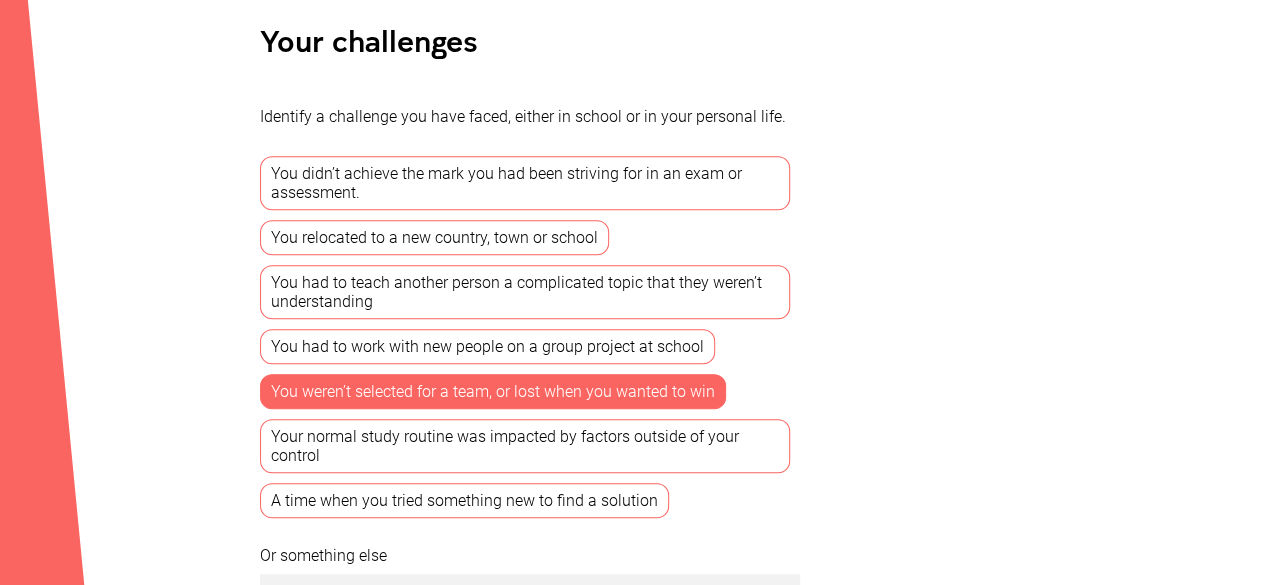 click on "You relocated to a new country, town or school" at bounding box center [434, 237] 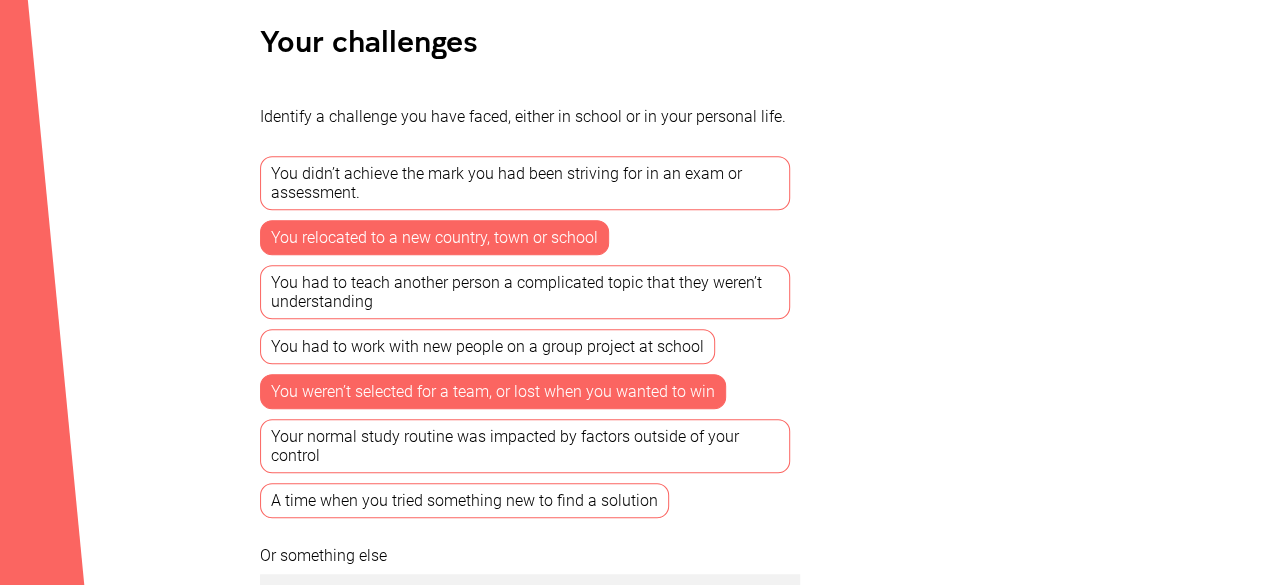 click on "You relocated to a new country, town or school" at bounding box center (434, 237) 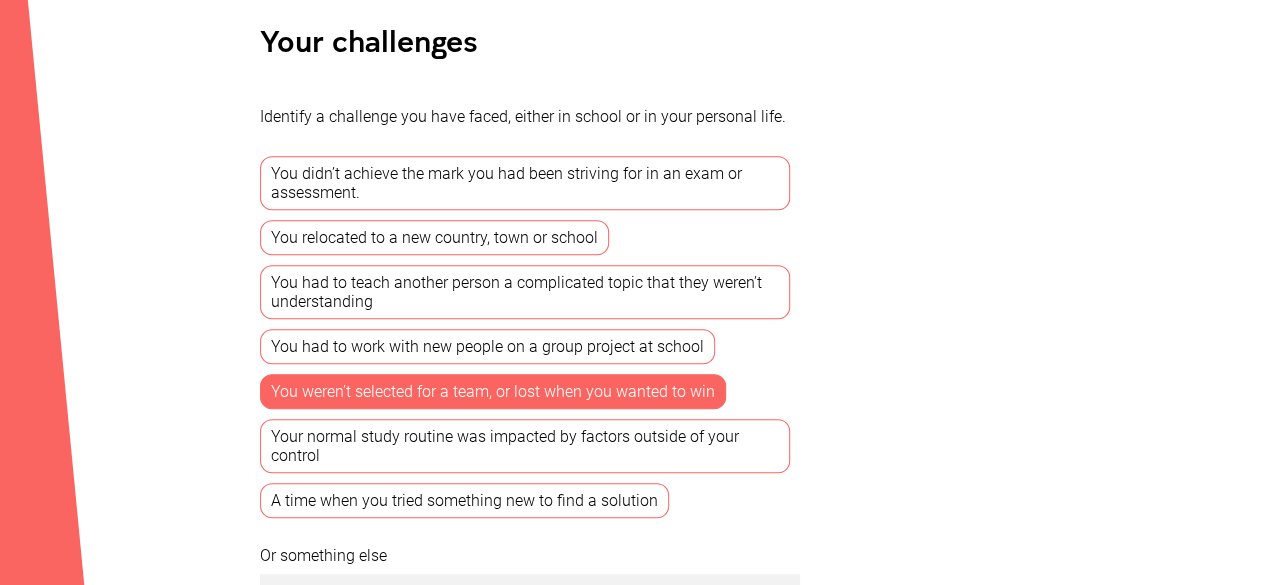 click on "You didn’t achieve the mark you had been striving for in an exam or assessment." at bounding box center (525, 183) 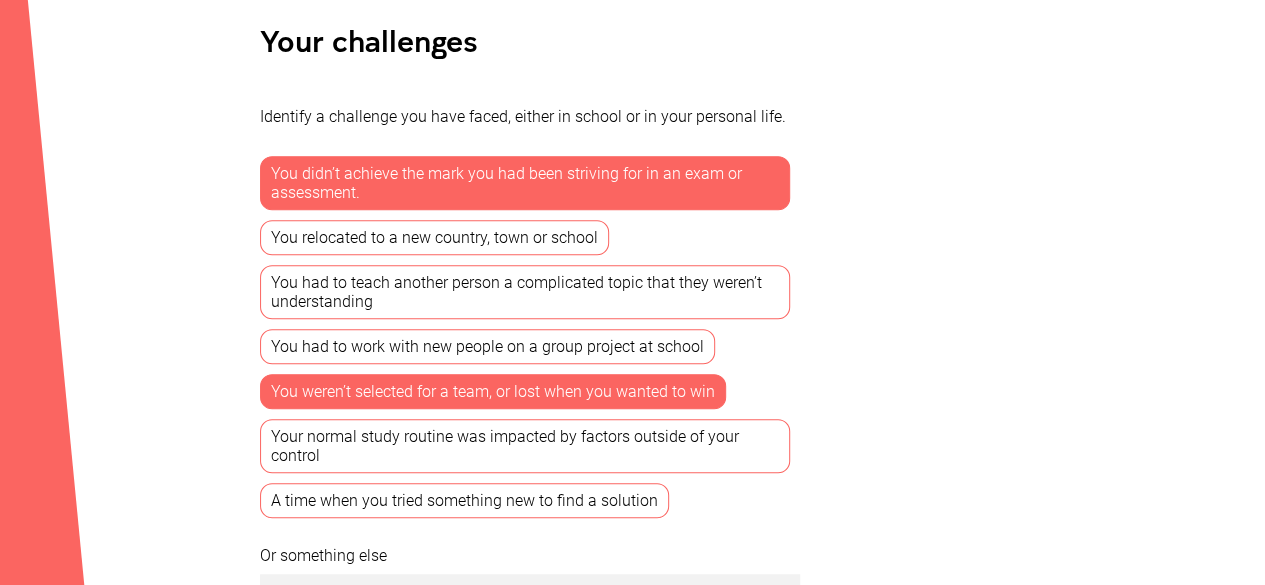 click on "You had to teach another person a complicated topic that they weren’t understanding" at bounding box center [525, 292] 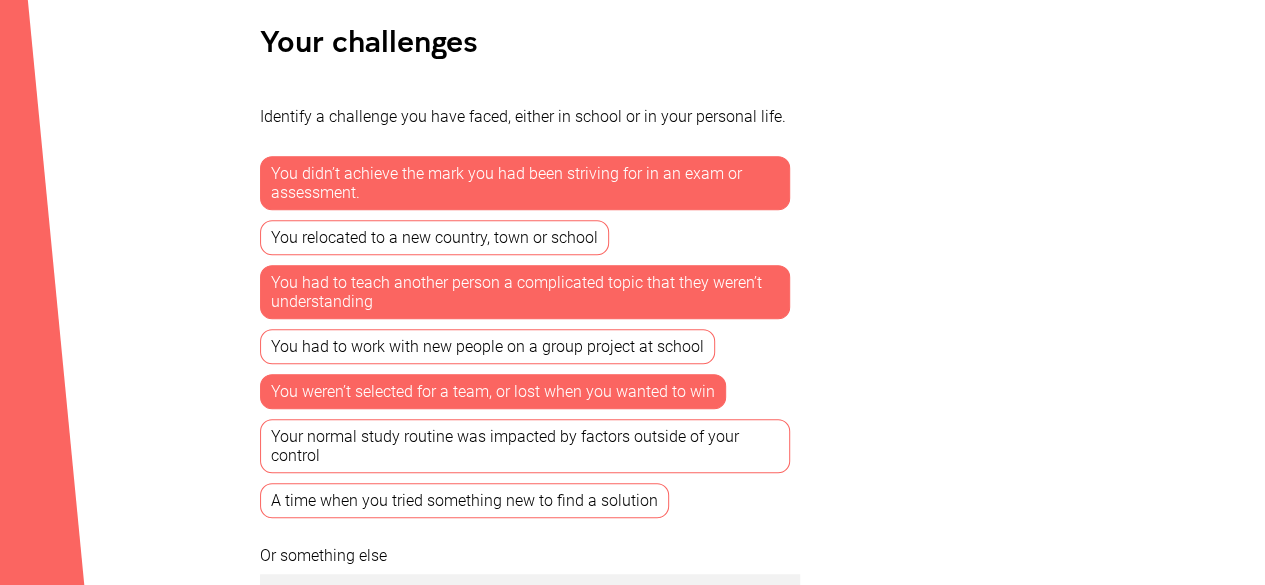 scroll, scrollTop: 900, scrollLeft: 0, axis: vertical 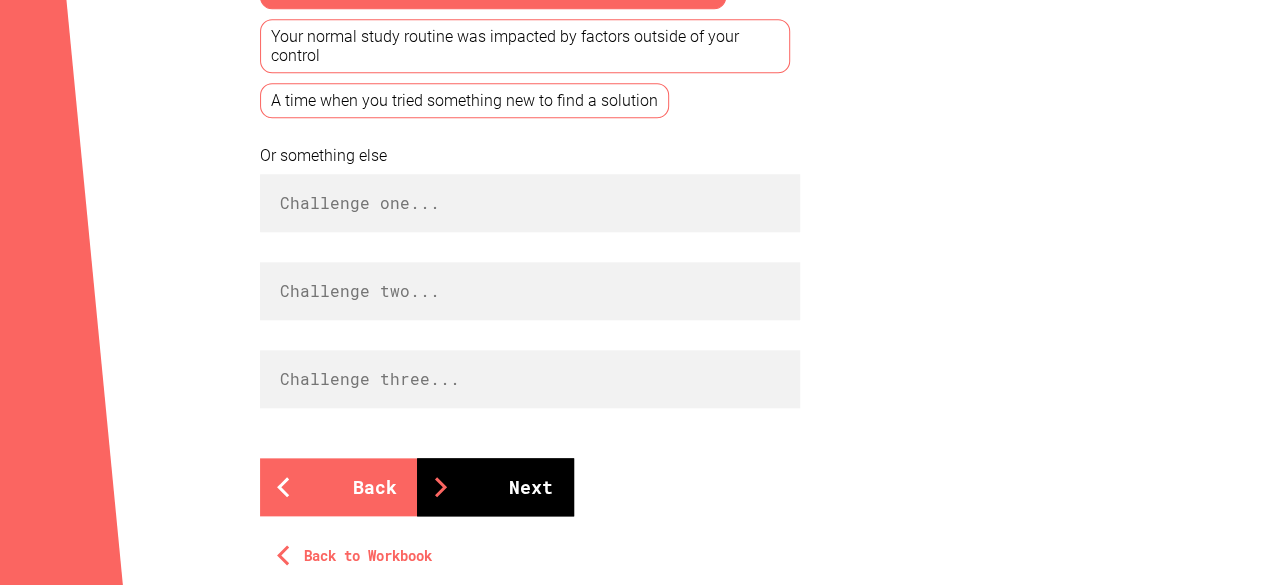 click on "Next" at bounding box center [495, 487] 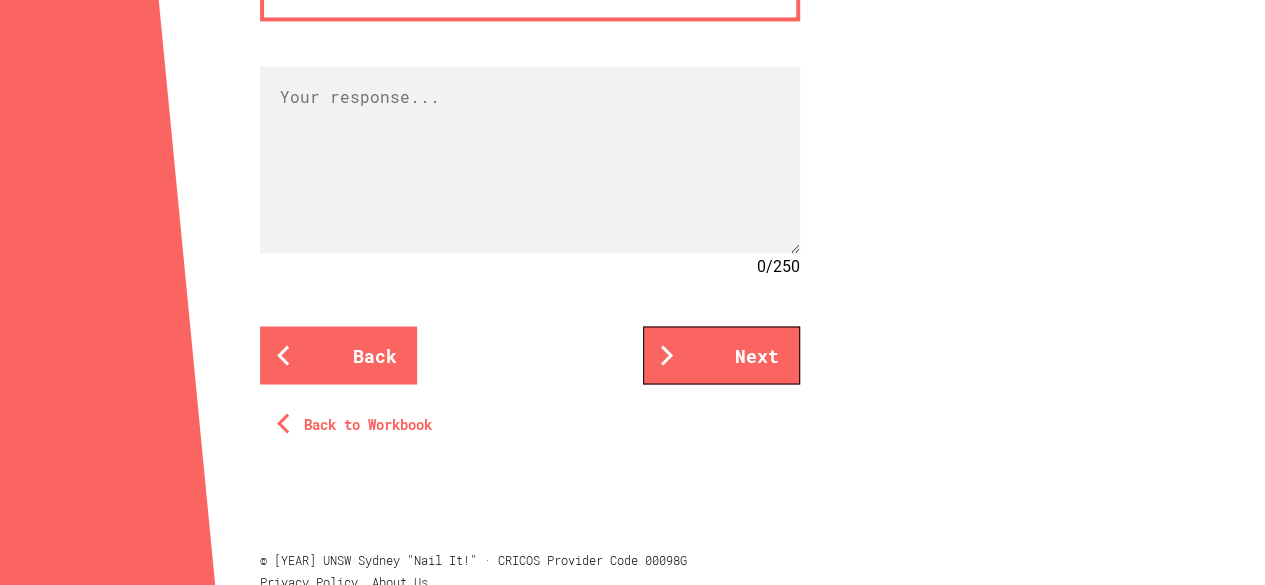 scroll, scrollTop: 1482, scrollLeft: 0, axis: vertical 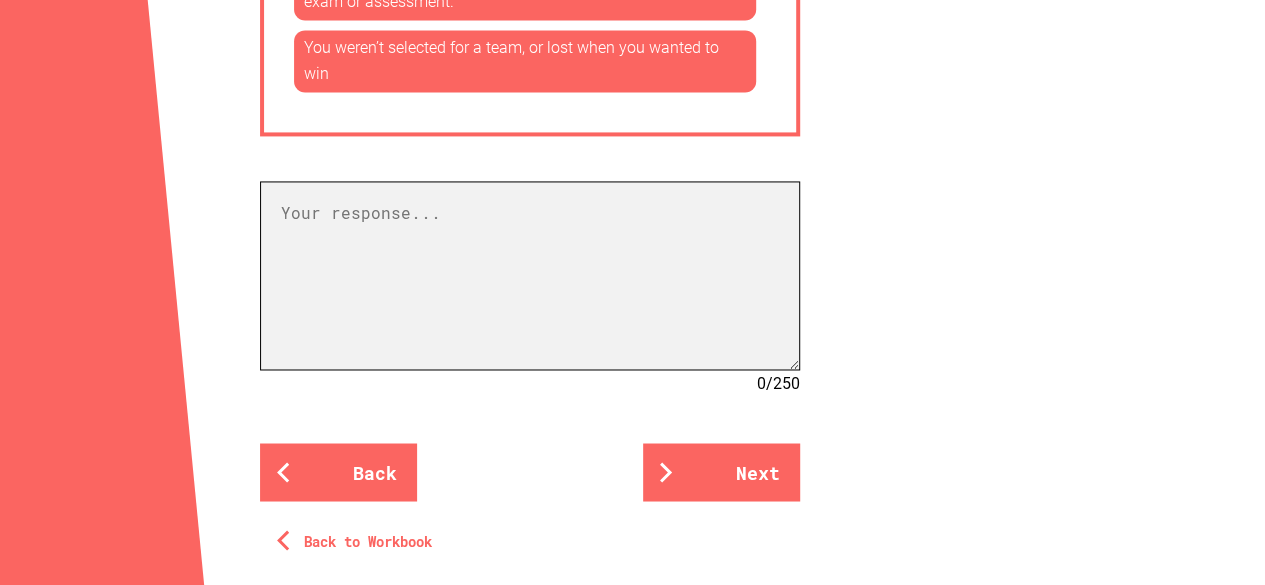 click at bounding box center (530, 275) 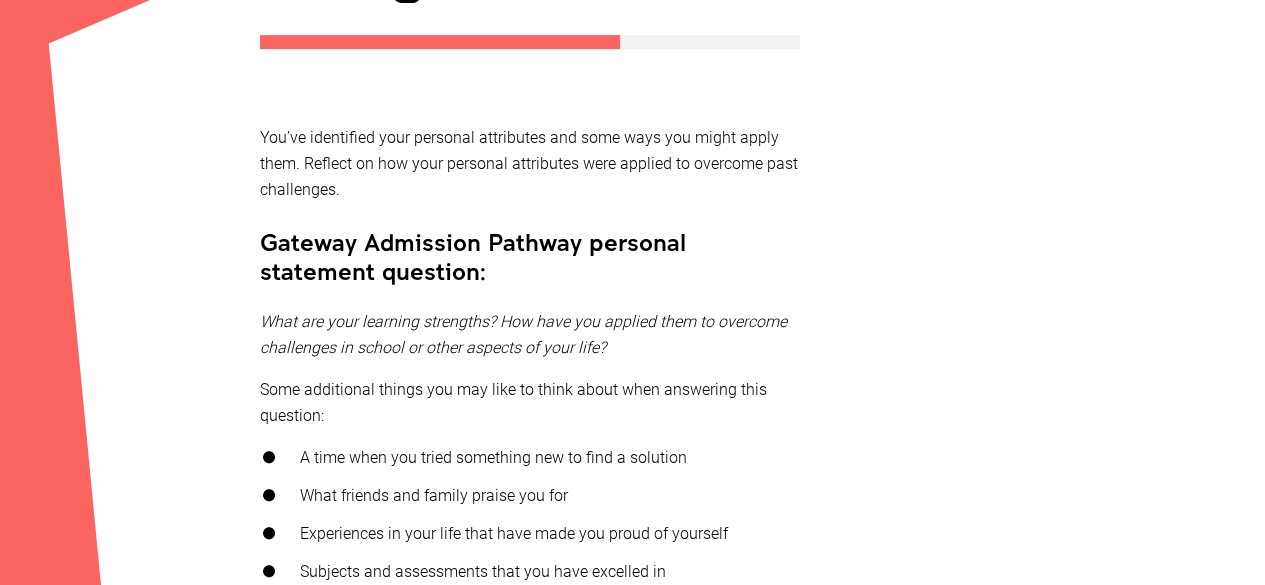 scroll, scrollTop: 382, scrollLeft: 0, axis: vertical 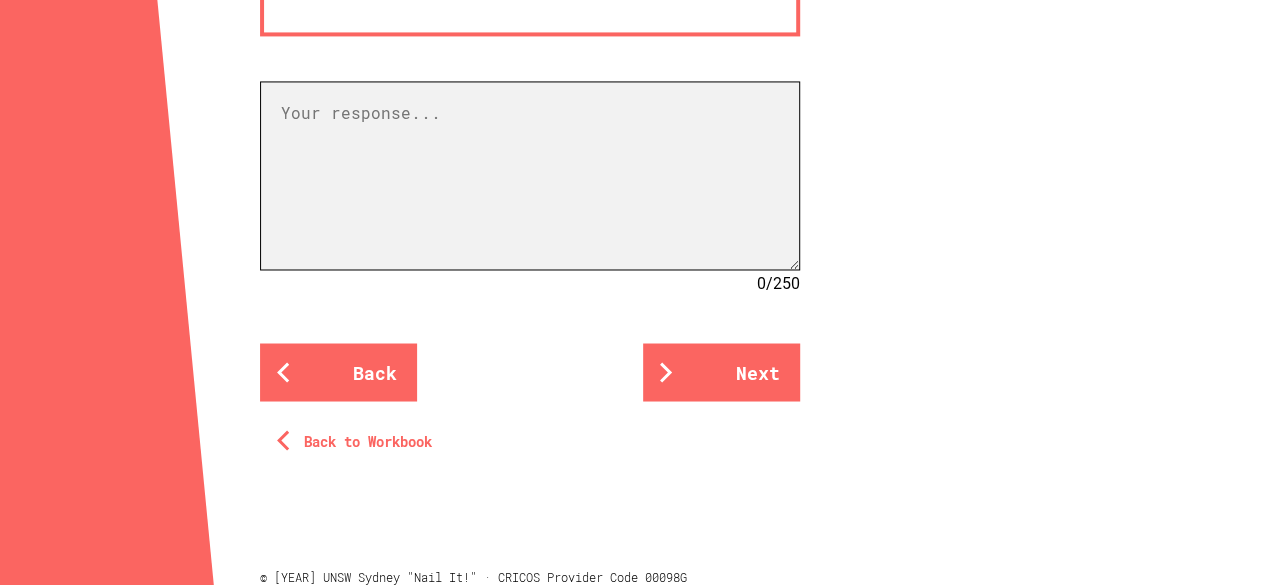 click at bounding box center (530, 175) 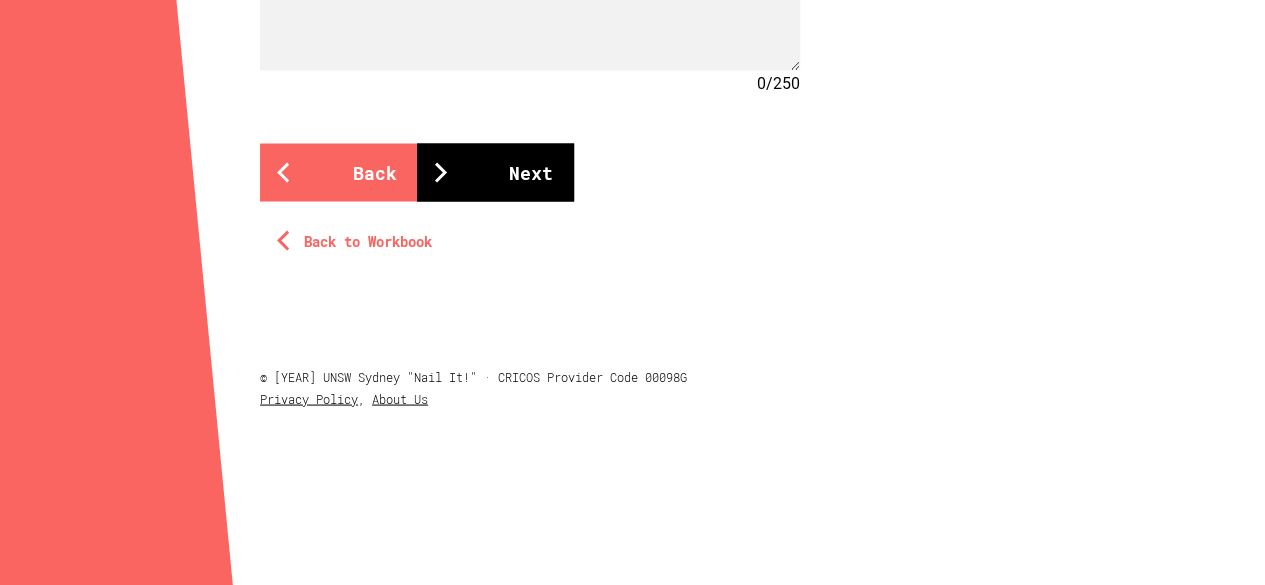 click on "Next" at bounding box center [495, 172] 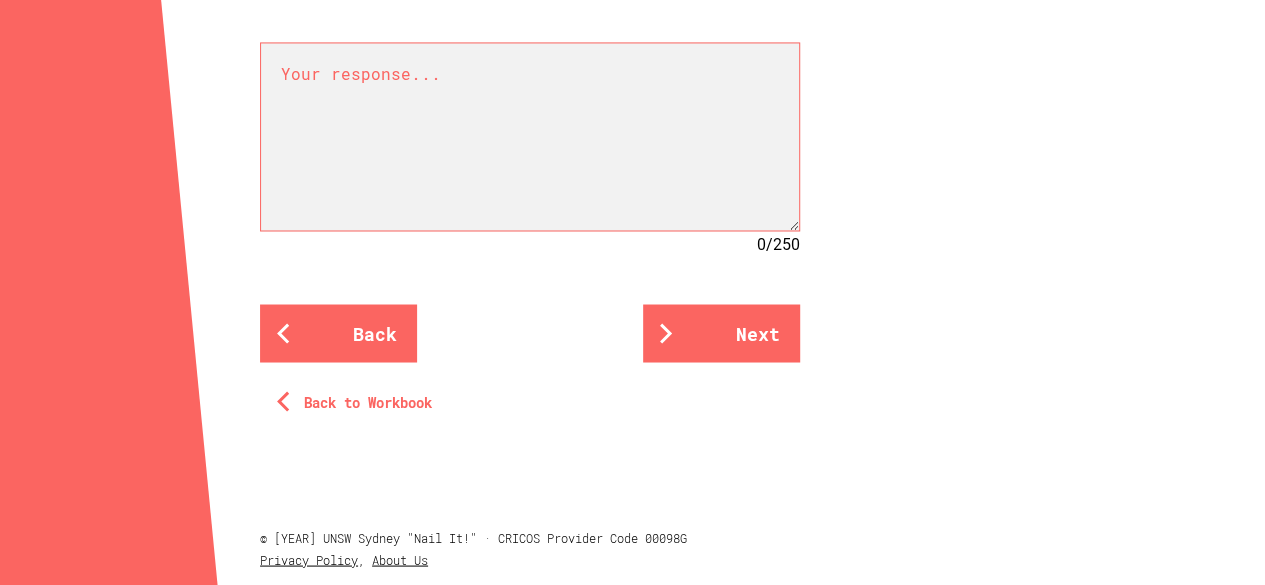 scroll, scrollTop: 1701, scrollLeft: 0, axis: vertical 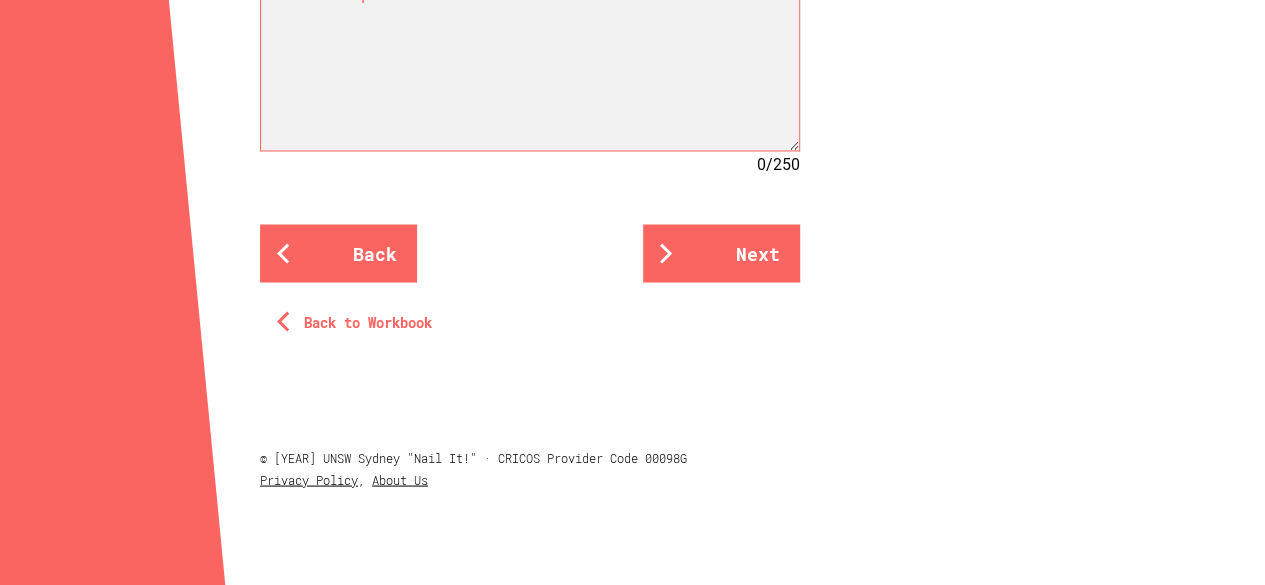 click on "Back to Workbook" at bounding box center (358, 322) 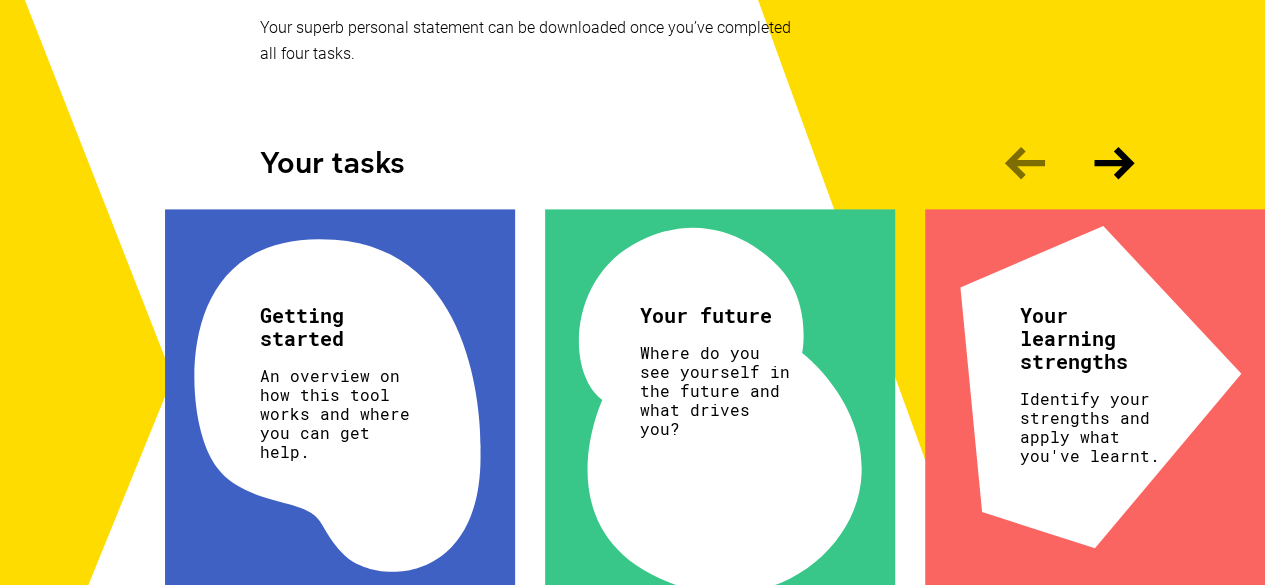 scroll, scrollTop: 600, scrollLeft: 0, axis: vertical 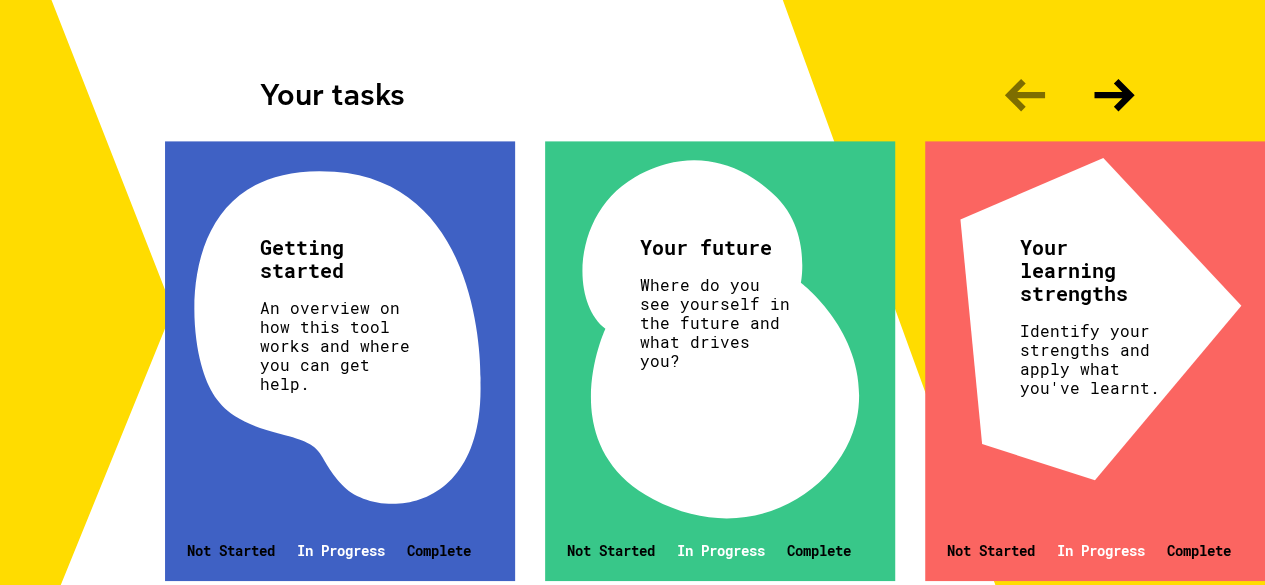 click at bounding box center [1114, 95] 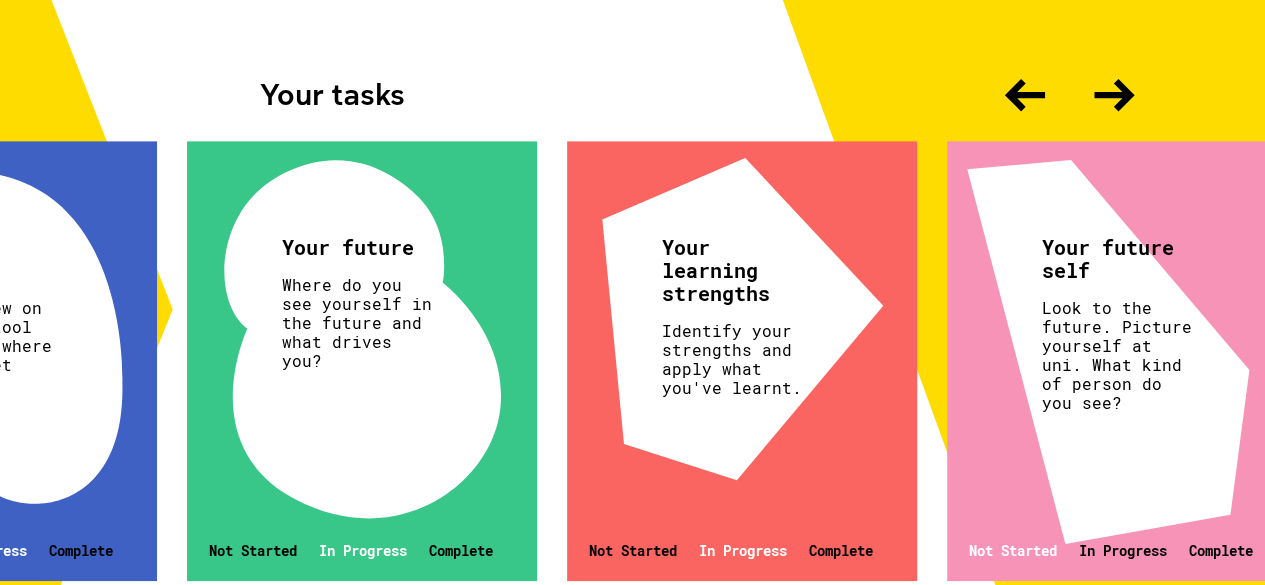 scroll, scrollTop: 0, scrollLeft: 370, axis: horizontal 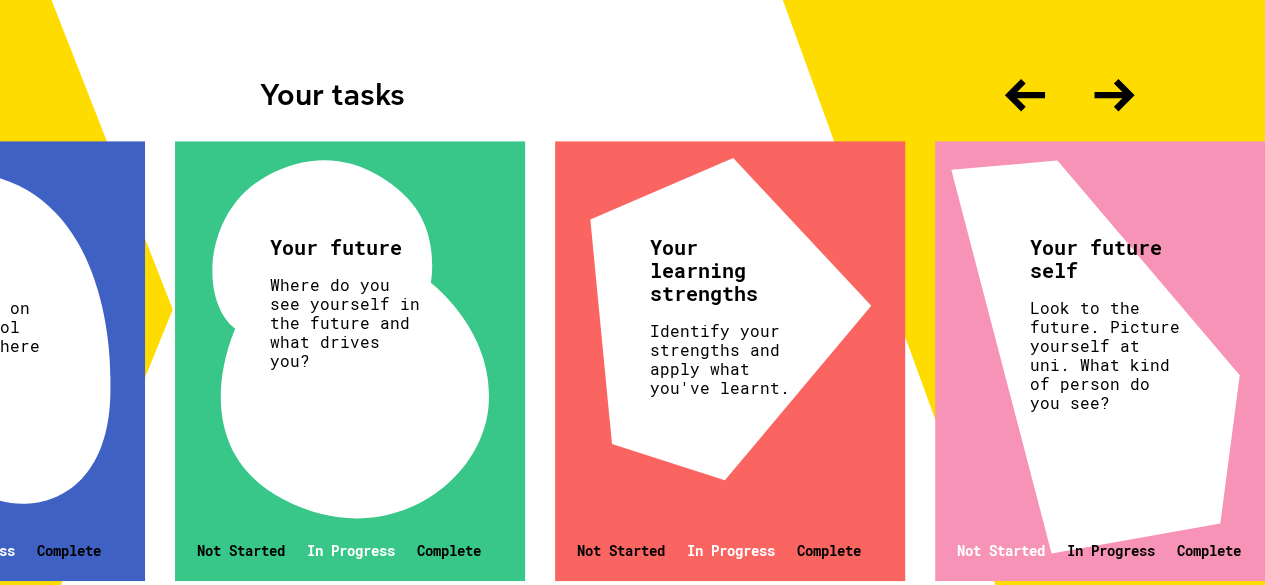 click on "Your future self Look to the future. Picture yourself at uni. What kind of person do you see? Not Started In Progress Complete" at bounding box center (1110, 361) 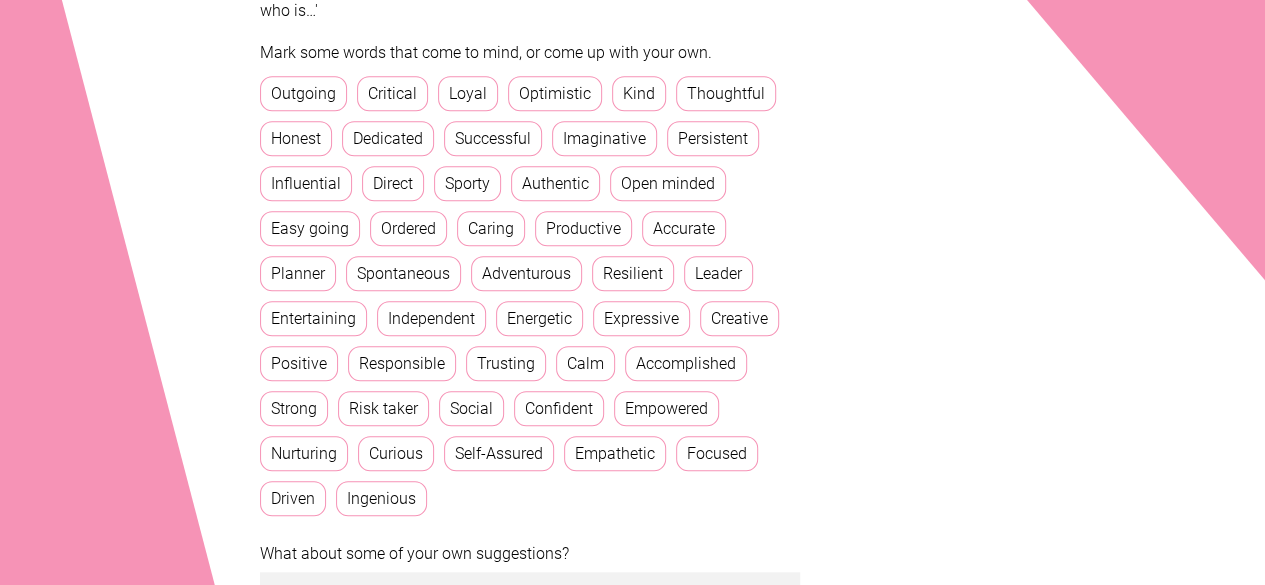scroll, scrollTop: 400, scrollLeft: 0, axis: vertical 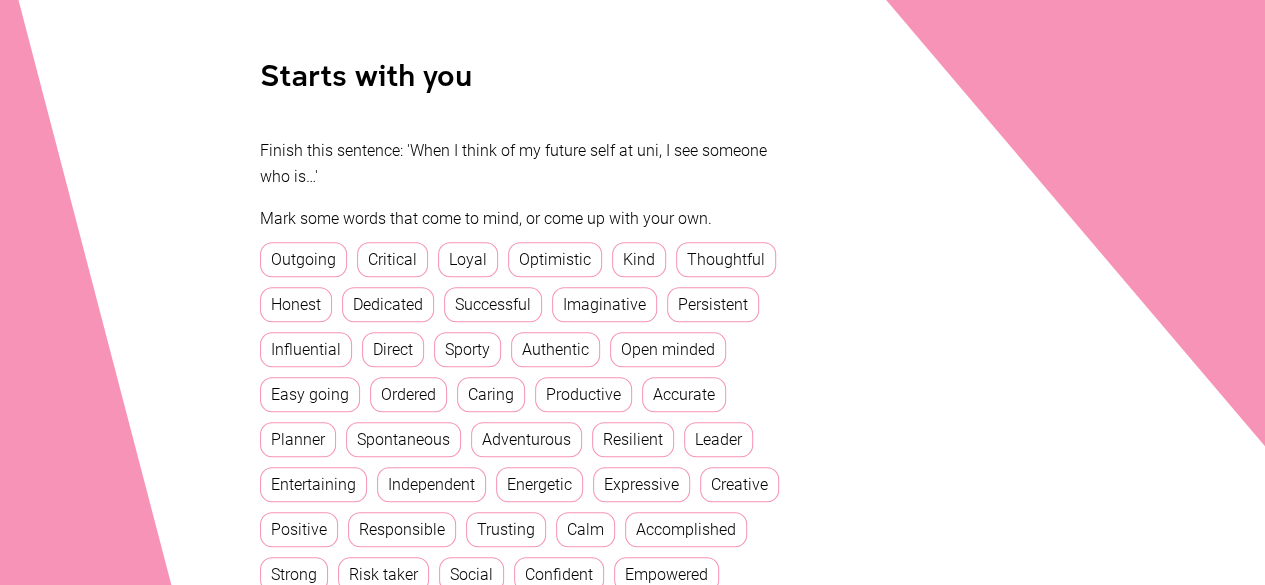 click on "Outgoing" at bounding box center [303, 259] 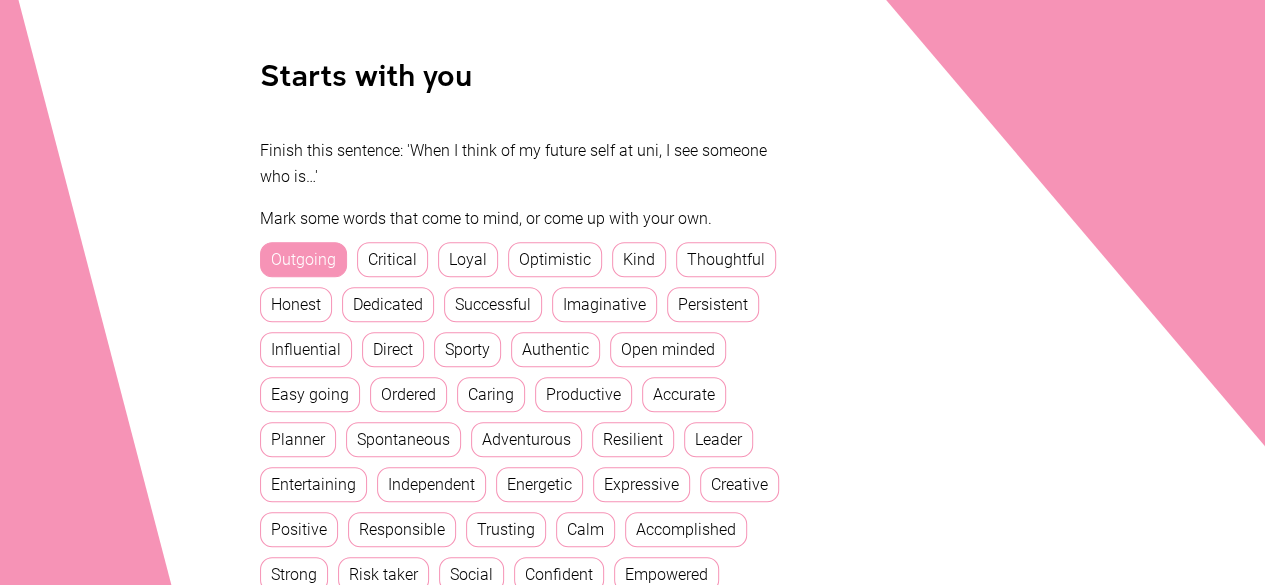 click on "Dedicated" at bounding box center [388, 304] 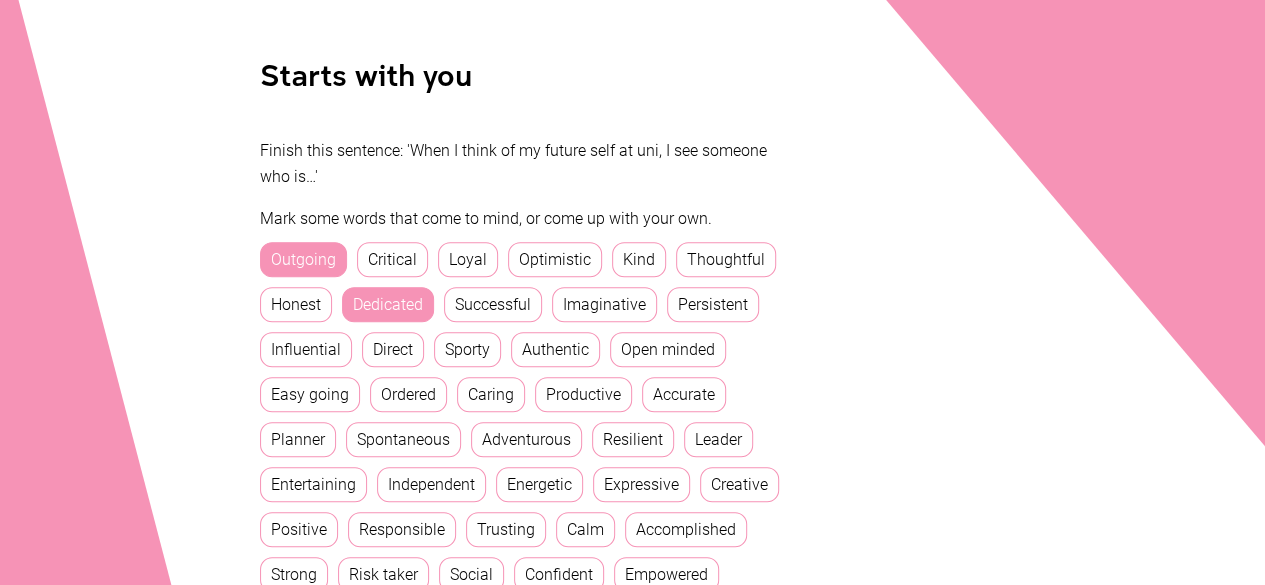 click on "Successful" at bounding box center (493, 304) 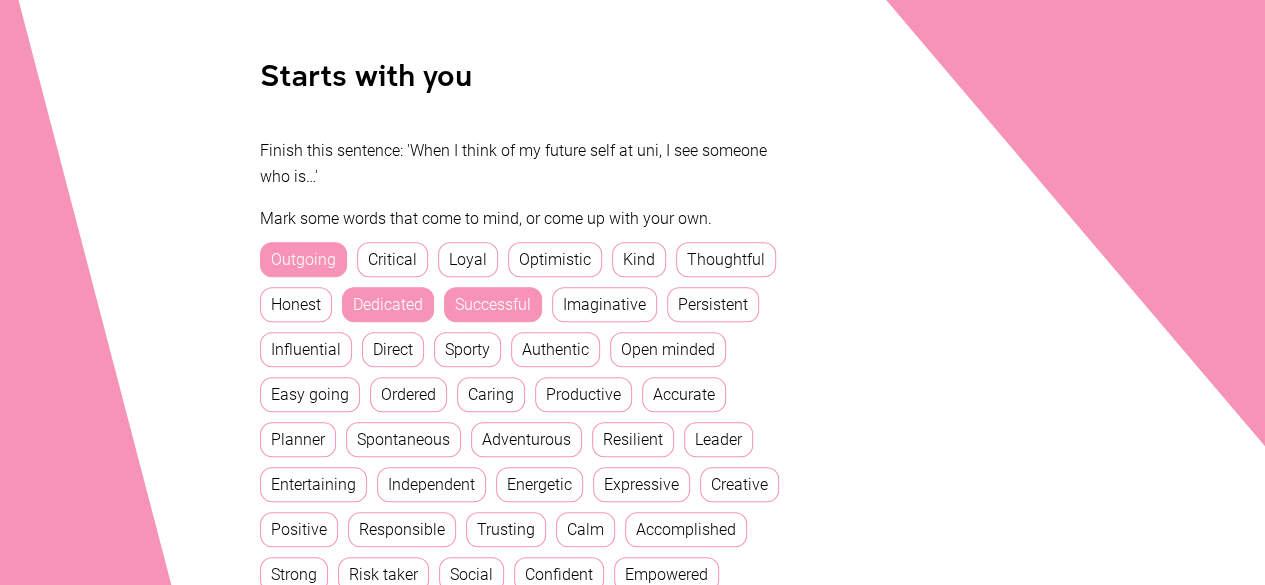click on "Outgoing Critical Loyal Optimistic Kind Thoughtful Honest Dedicated Successful Imaginative Persistent Influential Direct Sporty Authentic Open minded Easy going Ordered Caring Productive Accurate Planner Spontaneous Adventurous Resilient Leader Entertaining Independent Energetic Expressive Creative Positive Responsible Trusting Calm Accomplished Strong Risk taker Social Confident Empowered Nurturing Curious Self-Assured Empathetic Focused Driven Ingenious" at bounding box center [530, 457] 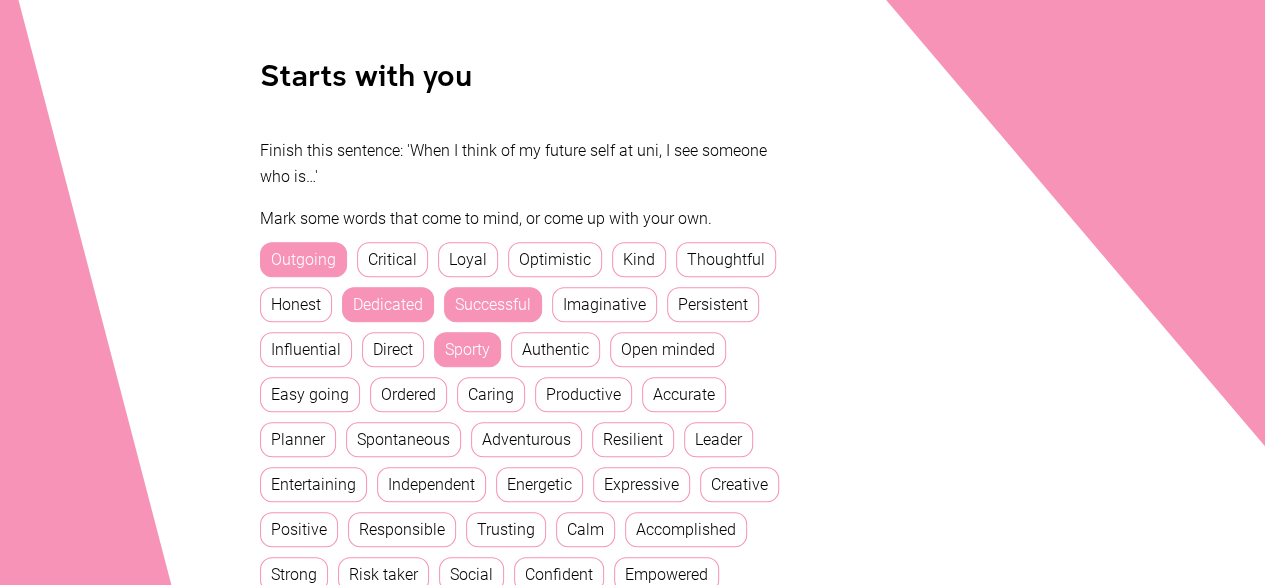click on "Adventurous" at bounding box center [526, 439] 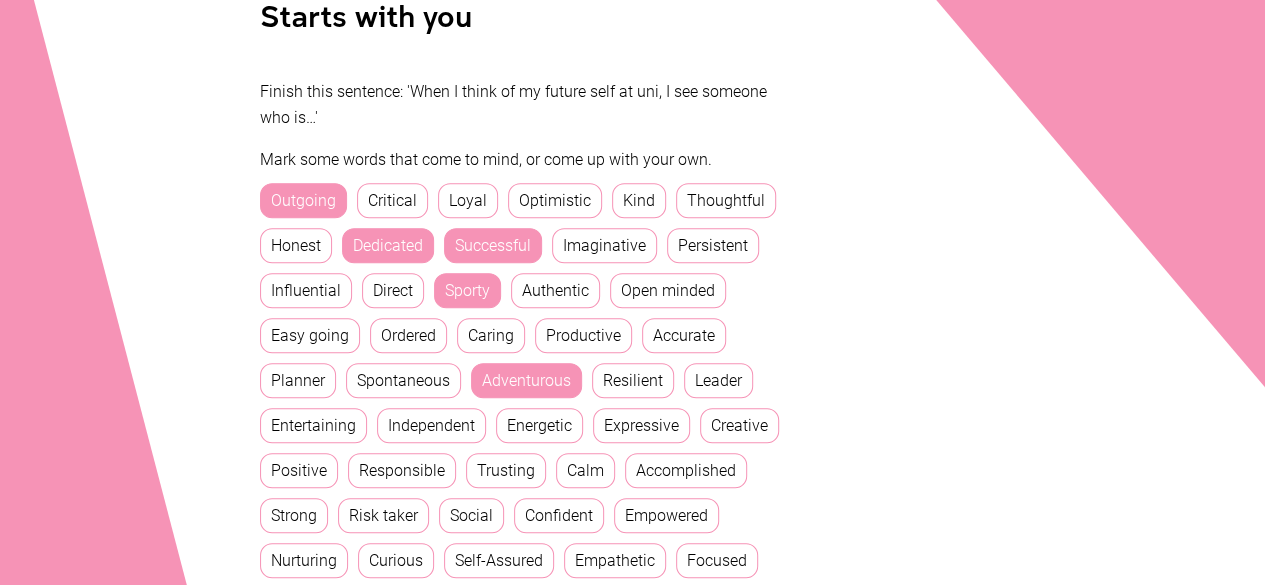 scroll, scrollTop: 500, scrollLeft: 0, axis: vertical 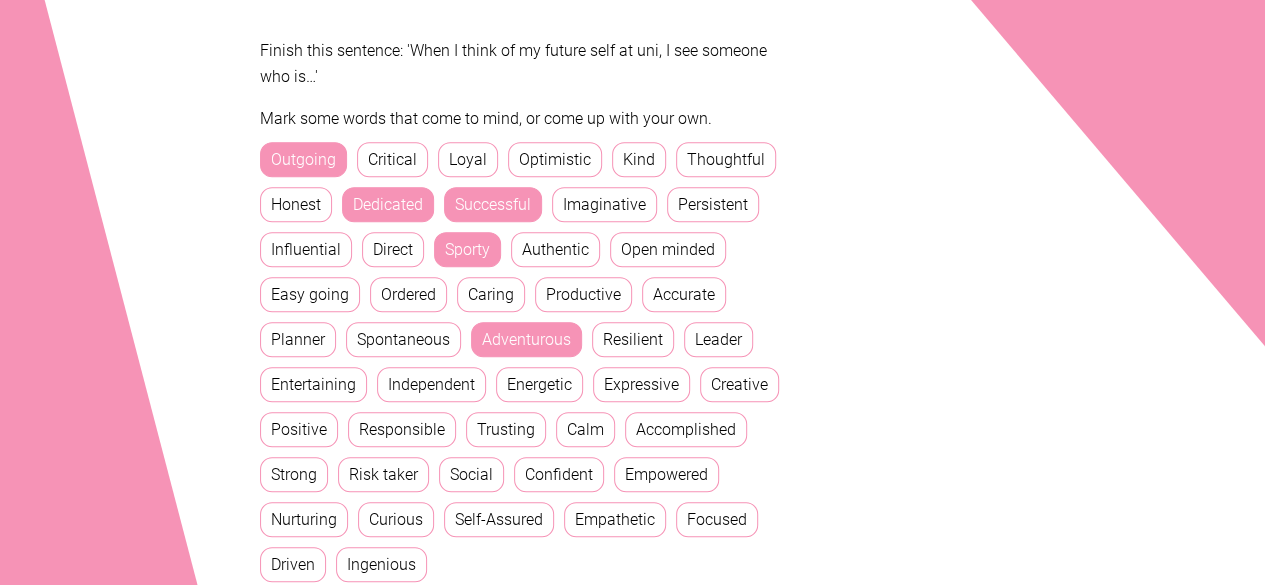 click on "Positive" at bounding box center [299, 429] 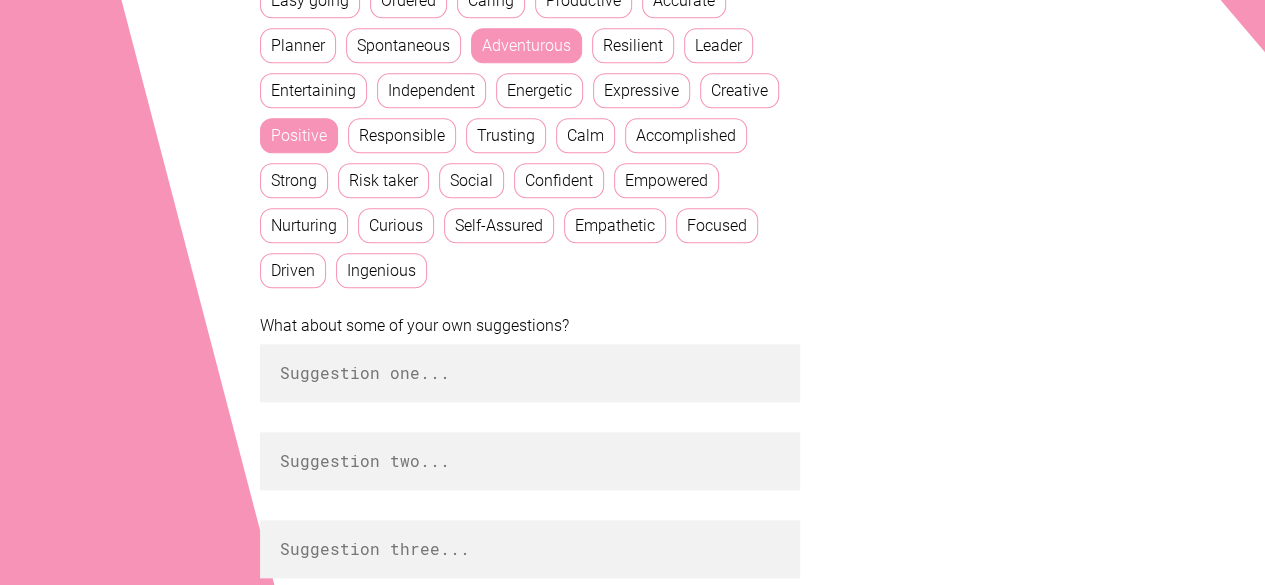 scroll, scrollTop: 800, scrollLeft: 0, axis: vertical 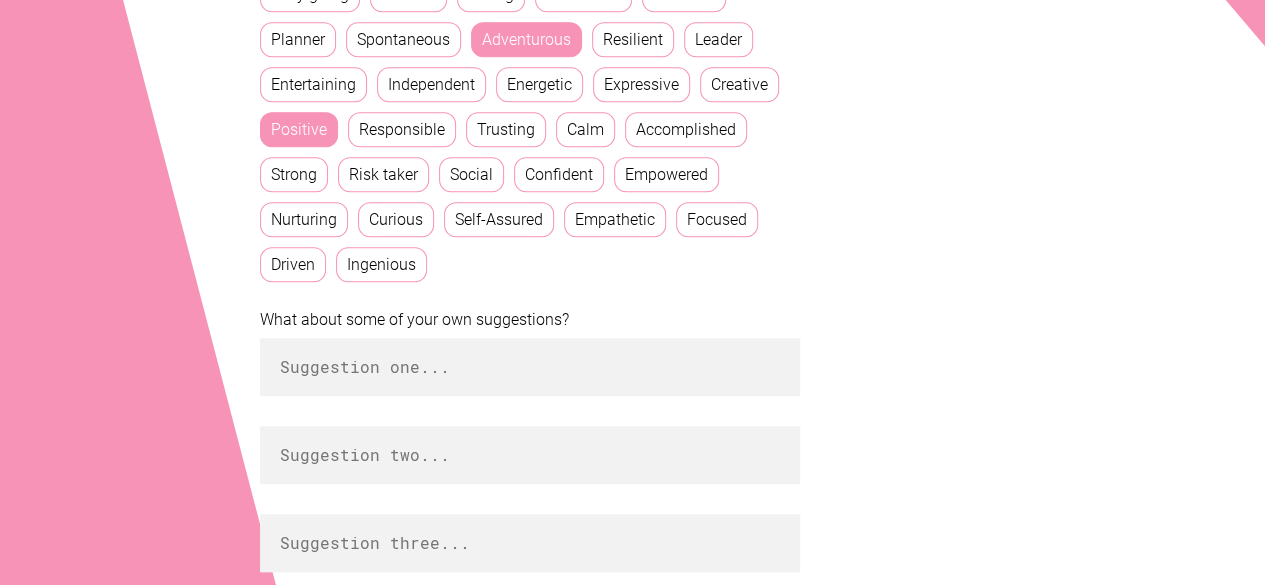 click on "Focused" at bounding box center [717, 219] 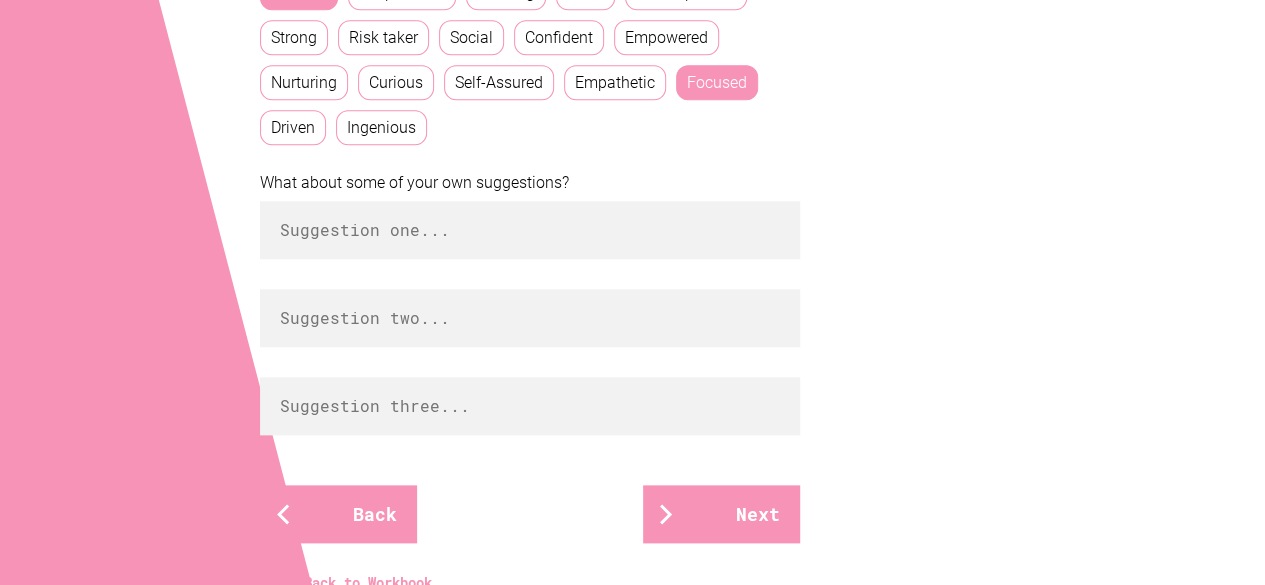scroll, scrollTop: 1000, scrollLeft: 0, axis: vertical 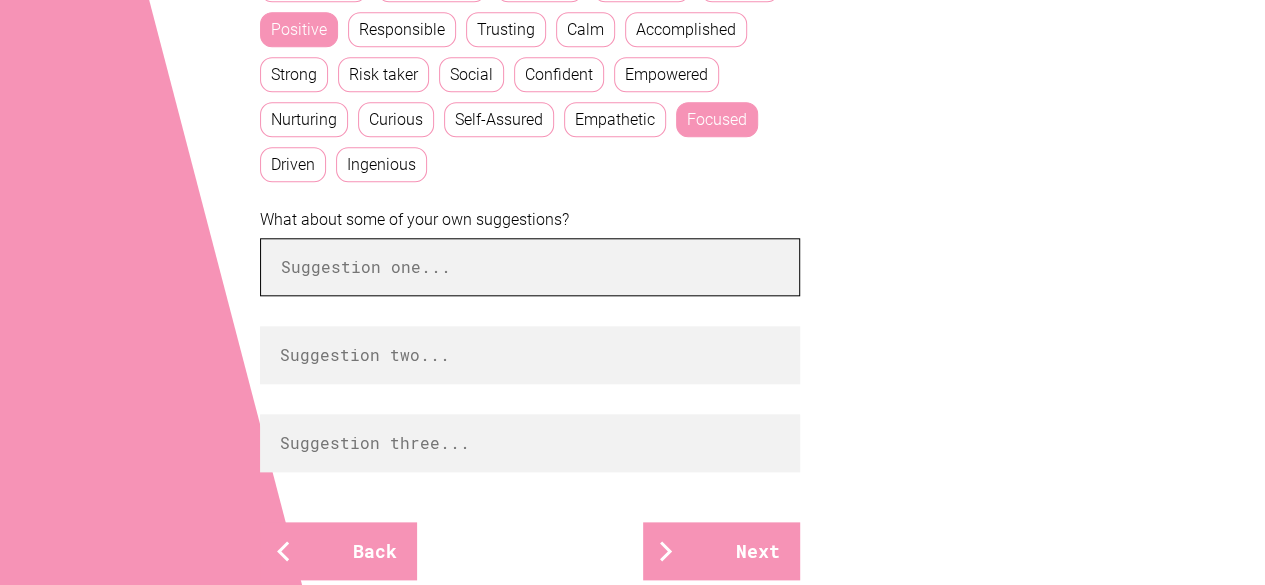click at bounding box center [530, 267] 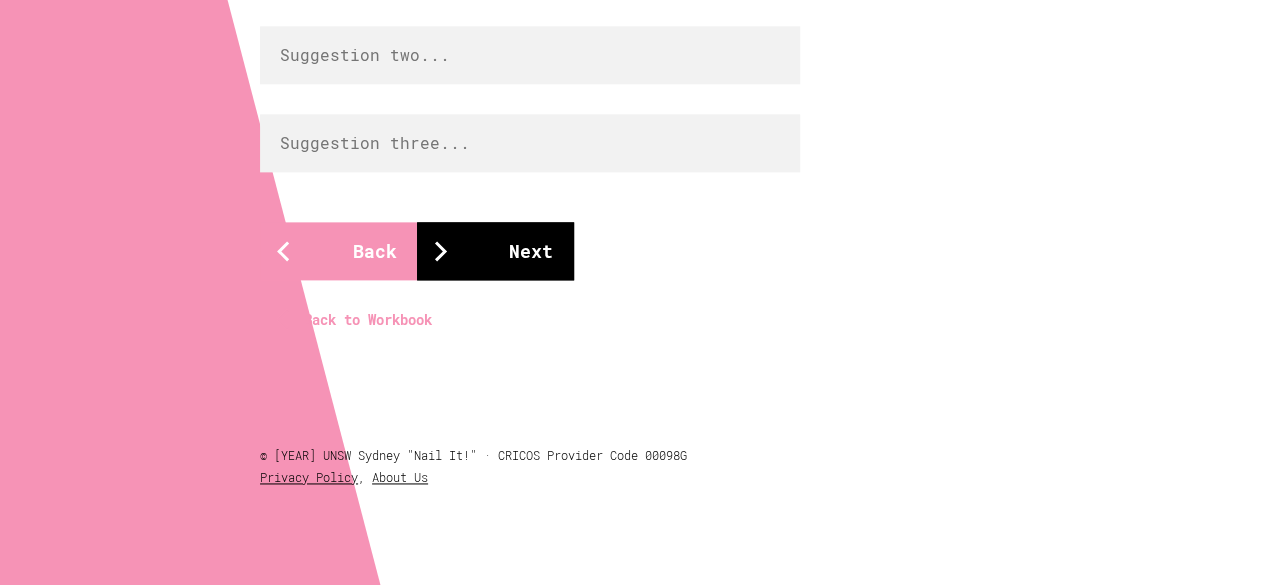 click on "Next" at bounding box center (495, 251) 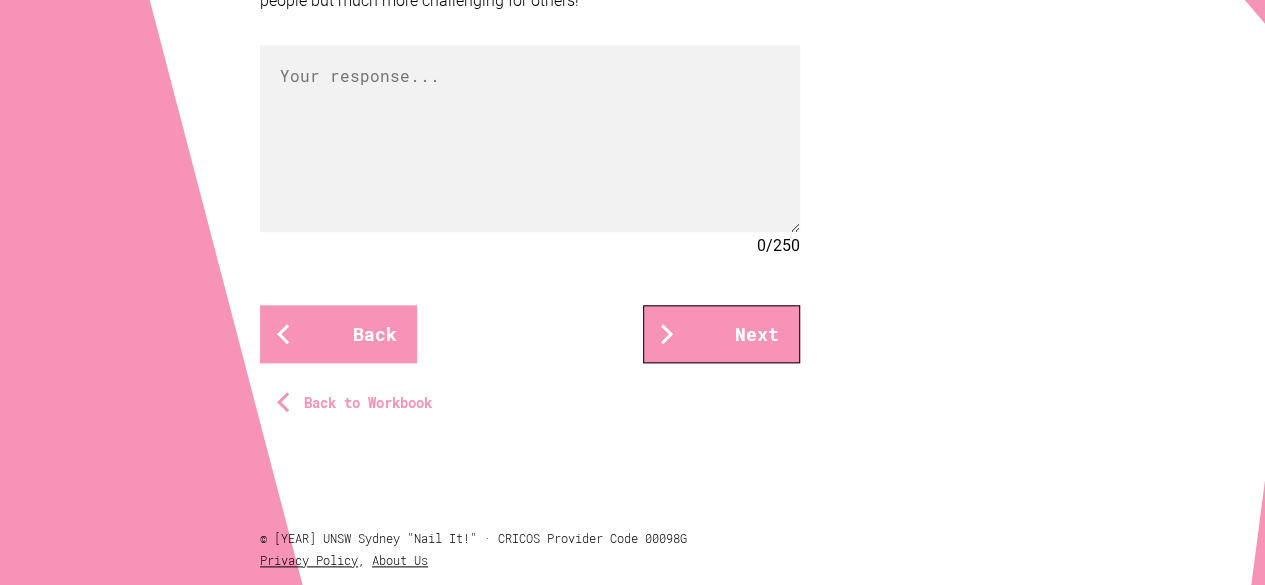 scroll, scrollTop: 1000, scrollLeft: 0, axis: vertical 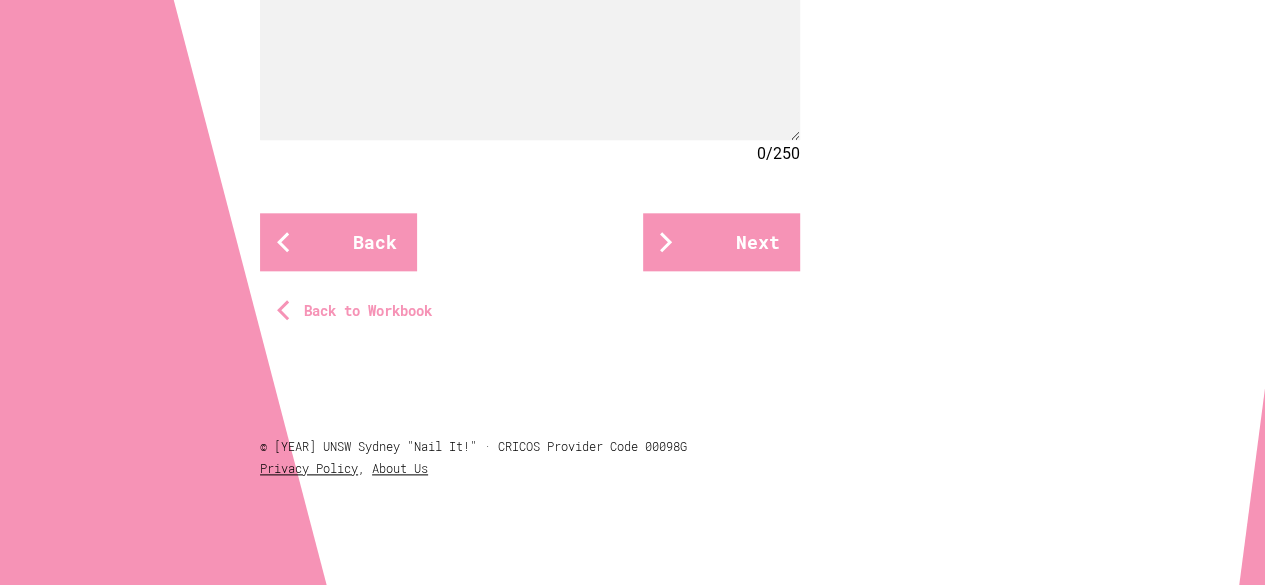 click on "Back to Workbook" at bounding box center (358, 311) 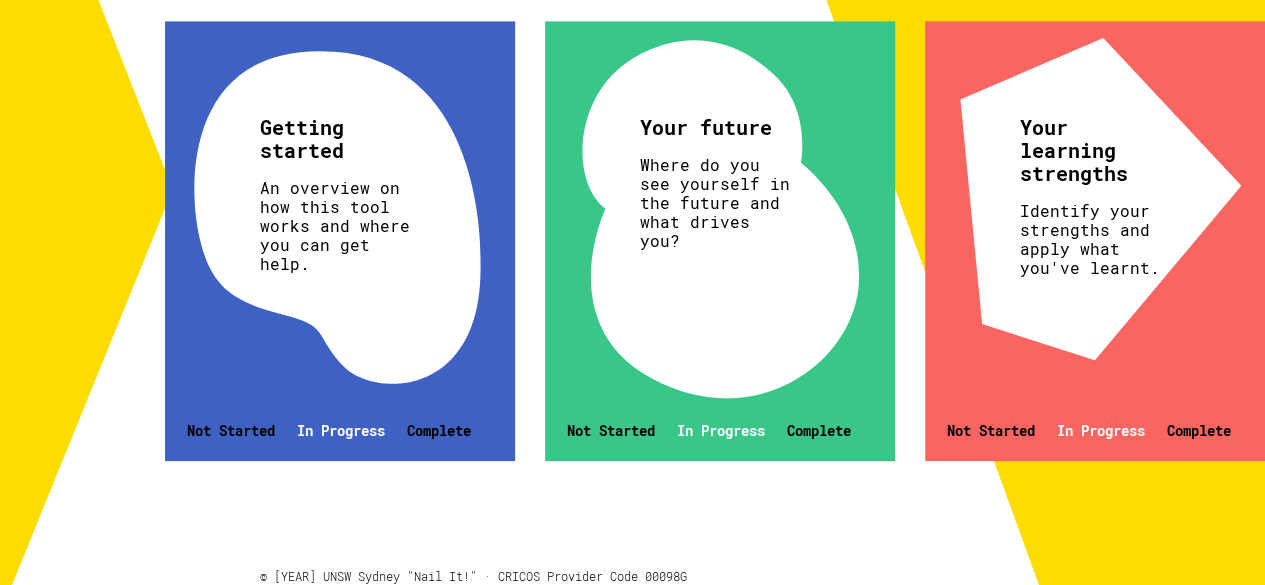 scroll, scrollTop: 900, scrollLeft: 0, axis: vertical 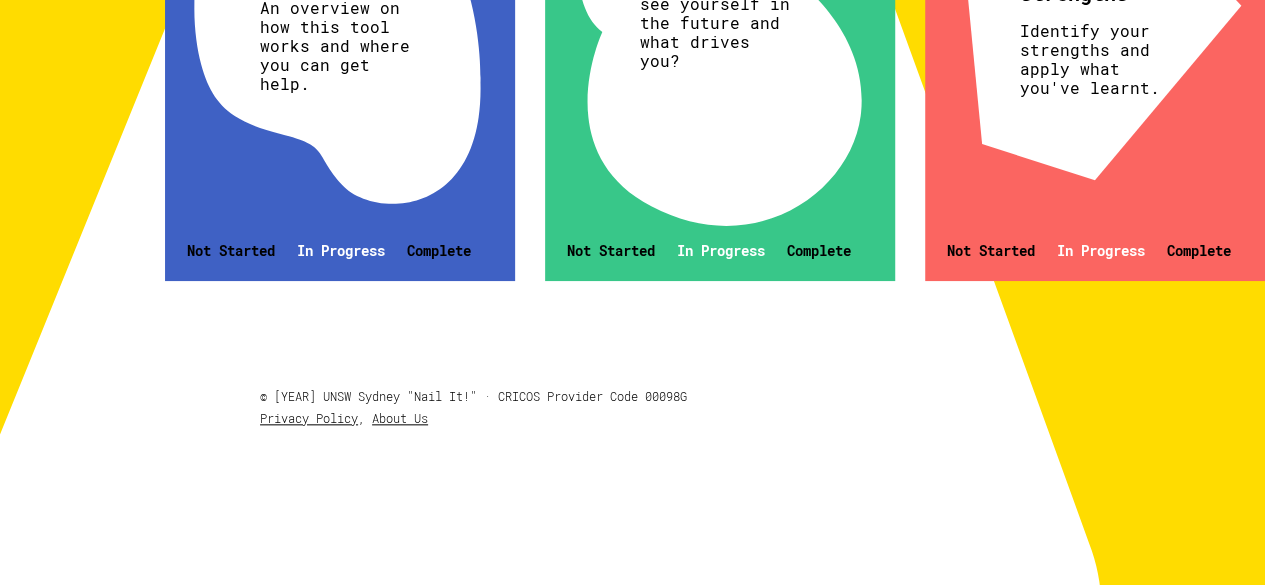 click on "Your future Where do you see yourself in the future and what drives you? Not Started In Progress Complete" at bounding box center [720, 61] 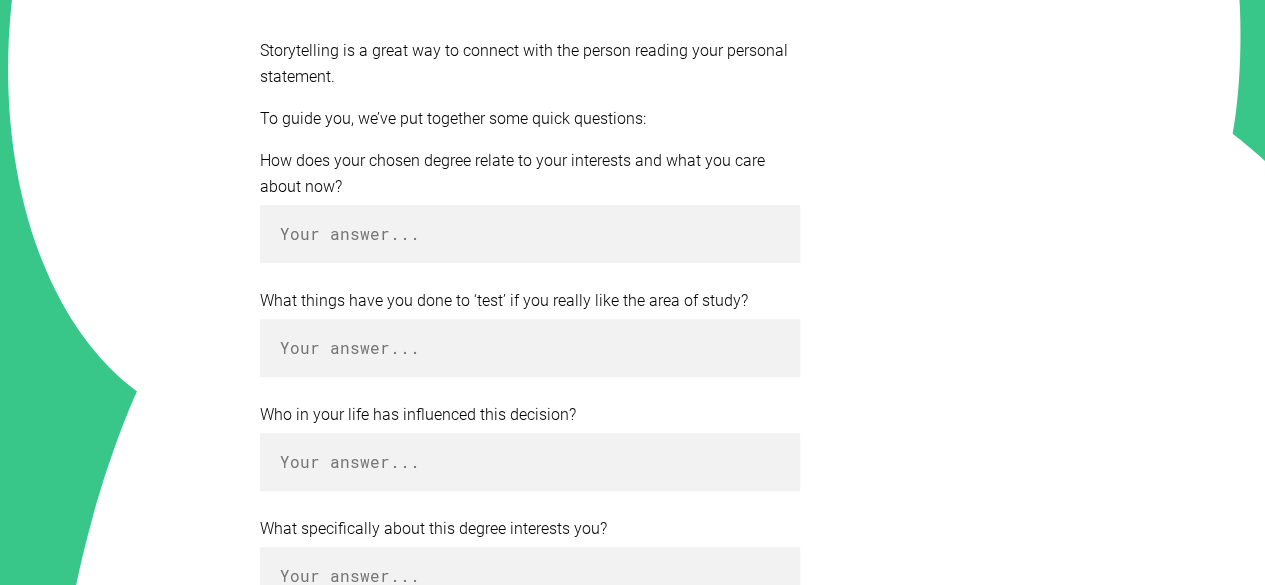 scroll, scrollTop: 0, scrollLeft: 0, axis: both 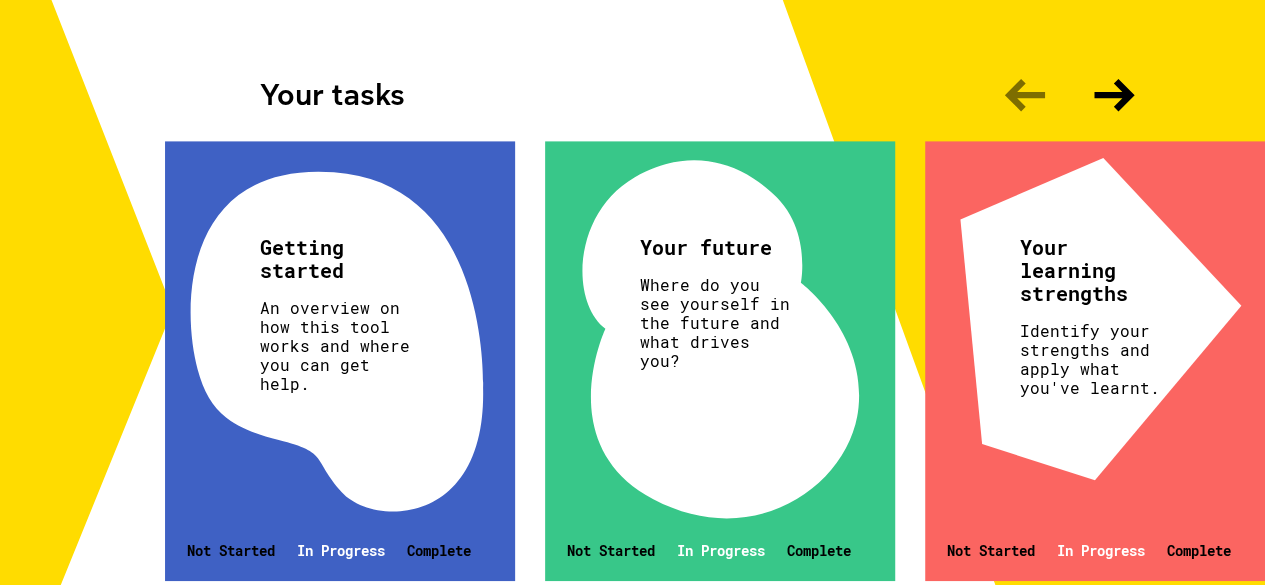 click on "Getting started" at bounding box center [337, 259] 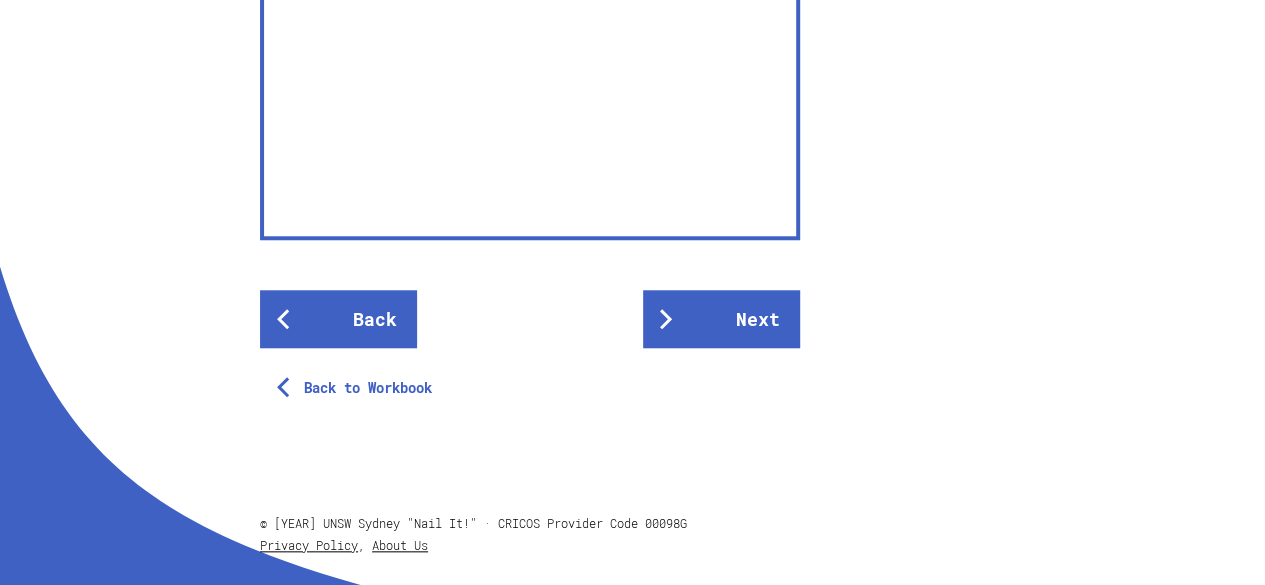 scroll, scrollTop: 906, scrollLeft: 0, axis: vertical 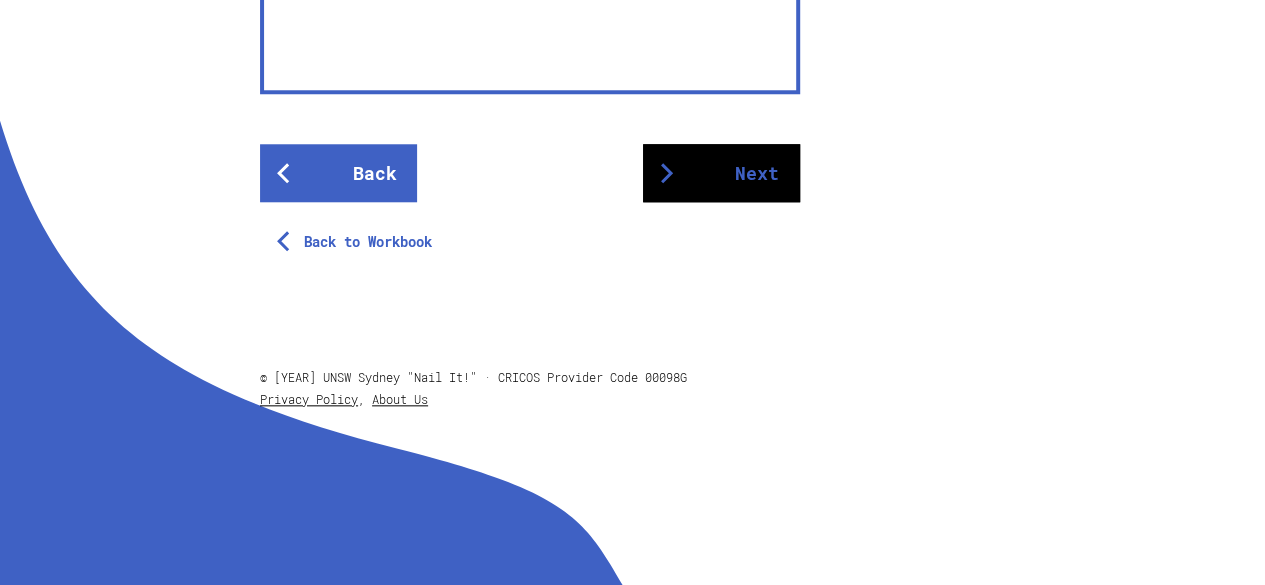 click on "Next" at bounding box center (721, 173) 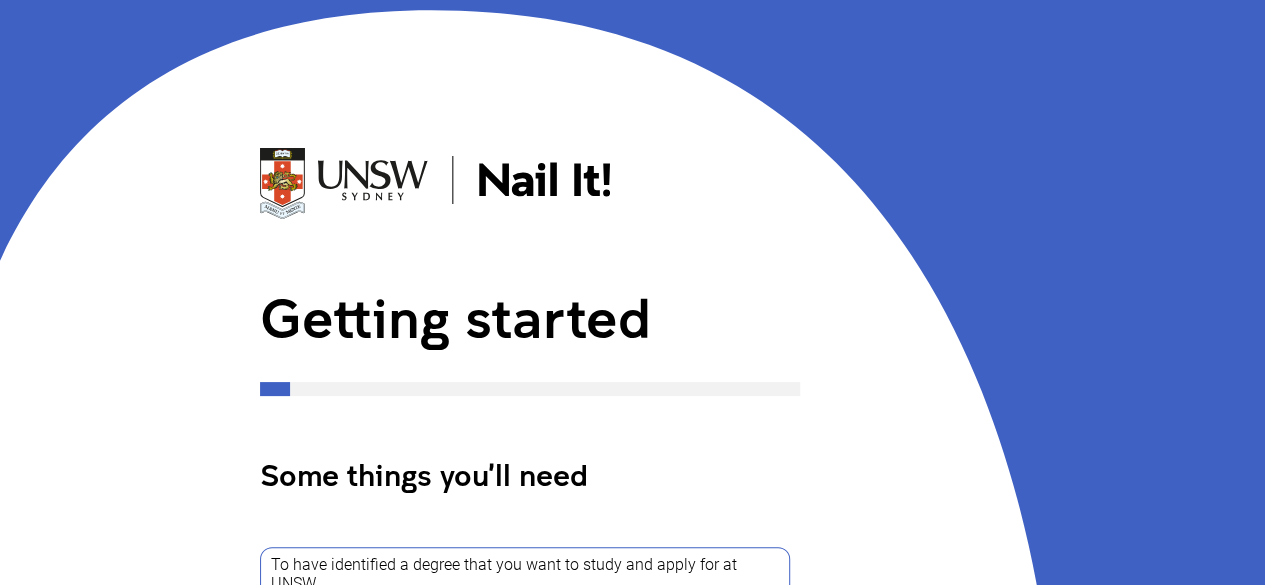scroll, scrollTop: 400, scrollLeft: 0, axis: vertical 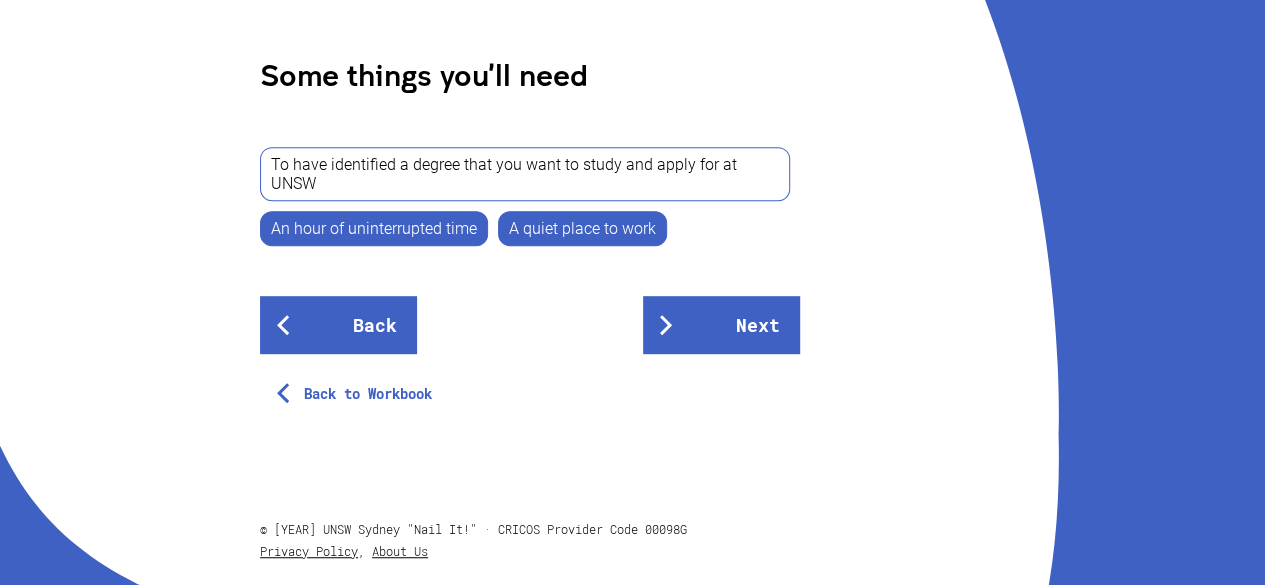 click on "To have identified a degree that you want to study and apply for at UNSW" at bounding box center (525, 174) 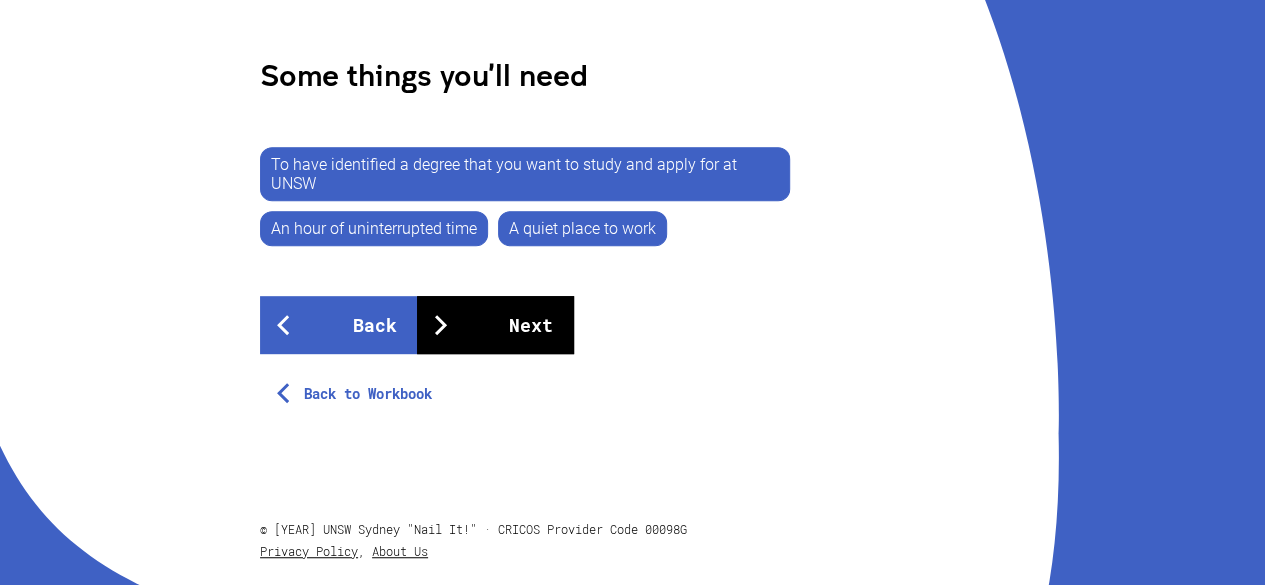 click on "Next" at bounding box center (495, 325) 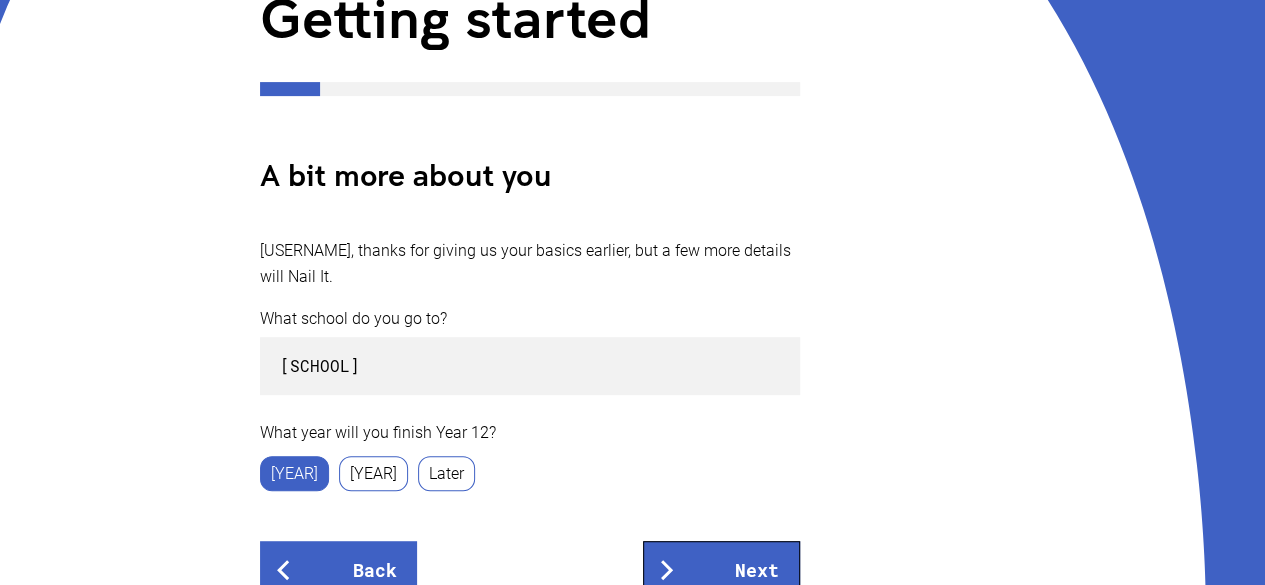 scroll, scrollTop: 600, scrollLeft: 0, axis: vertical 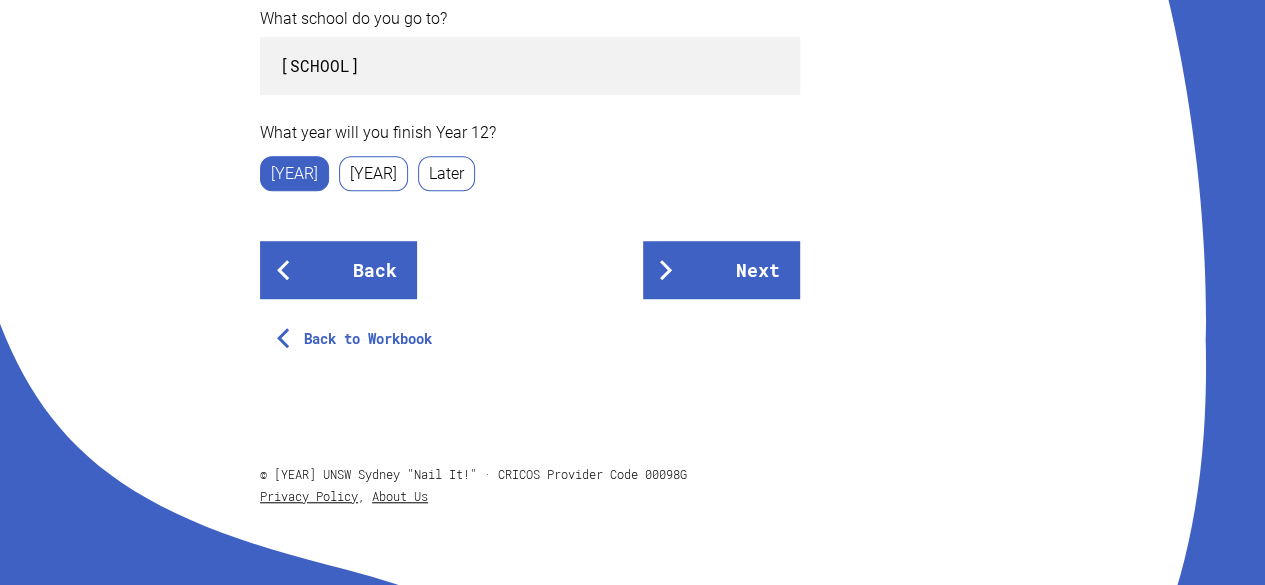 click on "What school do you go to? [SCHOOL] What year will you finish Year 12? [YEAR] [YEAR] Later Back Next Back to Workbook" at bounding box center (530, 182) 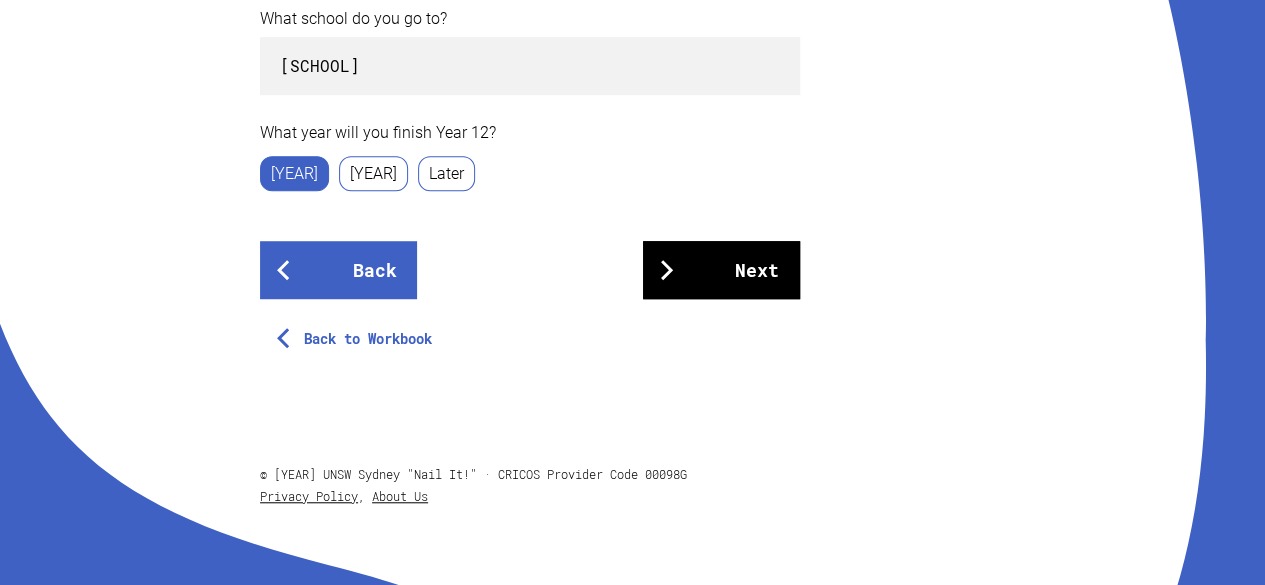 click on "Next" at bounding box center [721, 270] 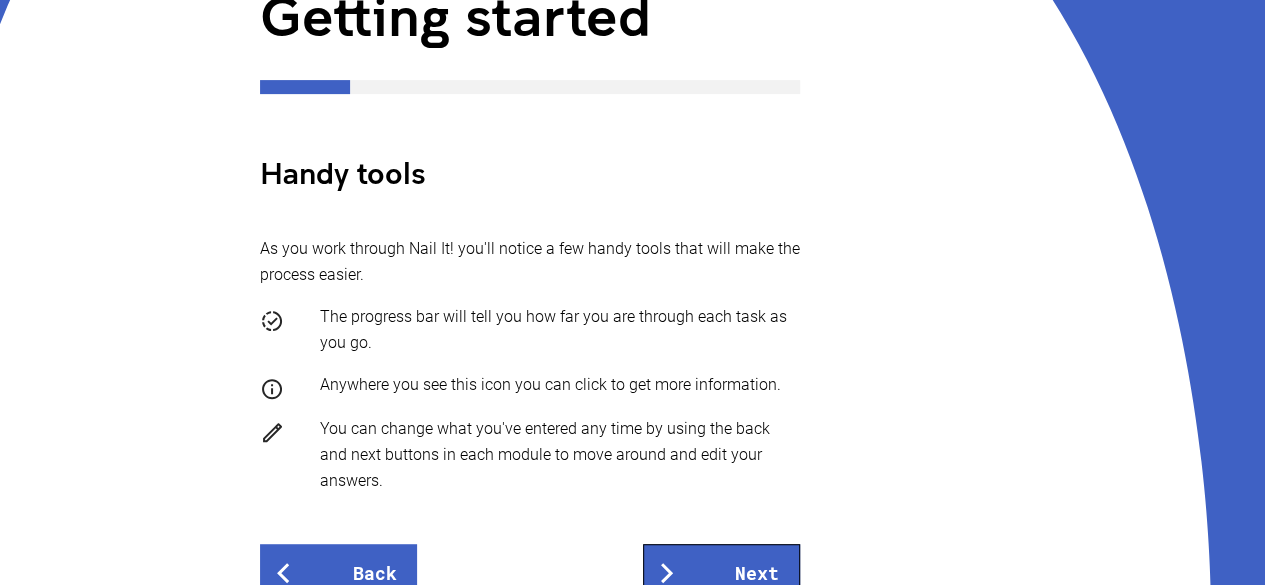 scroll, scrollTop: 400, scrollLeft: 0, axis: vertical 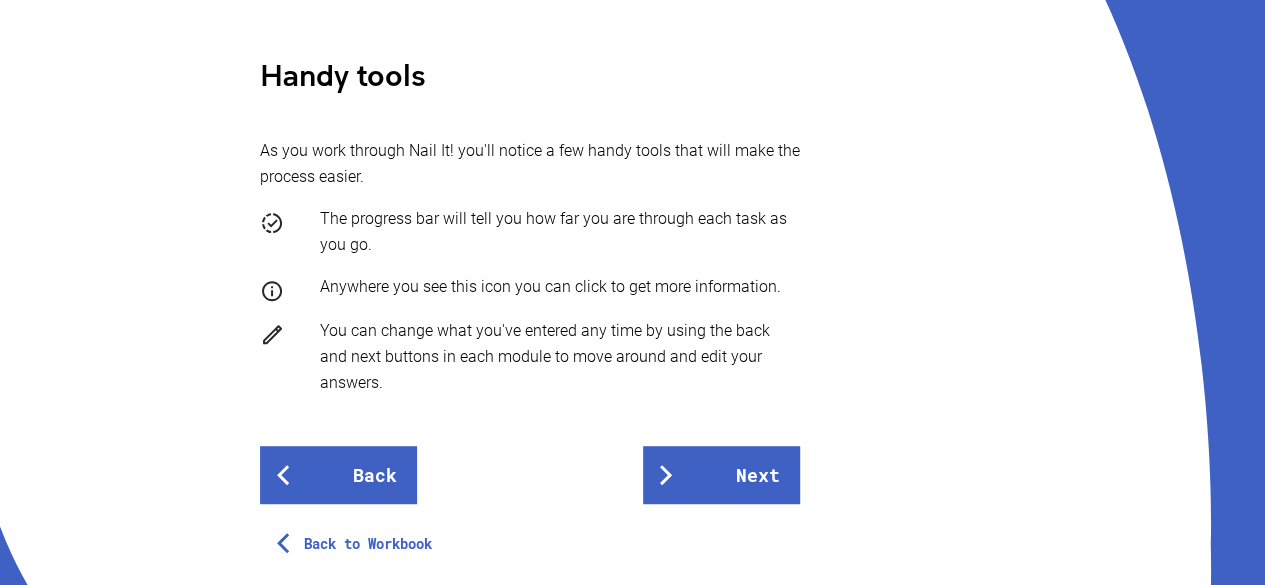 click on "Getting started Handy tools As you work through Nail It! you'll notice a few handy tools that will make the process easier. The progress bar will tell you how far you are through each task as you go. Anywhere you see this icon you can click to get more information. You can change what you've entered any time by using the back and next buttons in each module to move around and edit your answers. Back Next Back to Workbook" at bounding box center (530, 224) 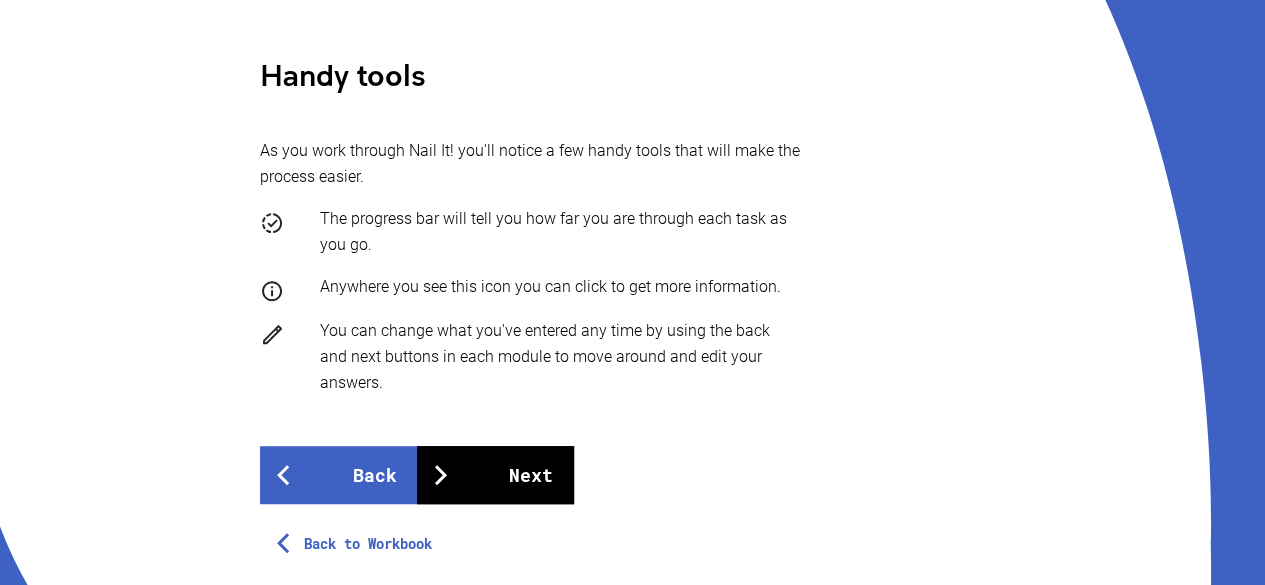 click on "Next" at bounding box center [495, 475] 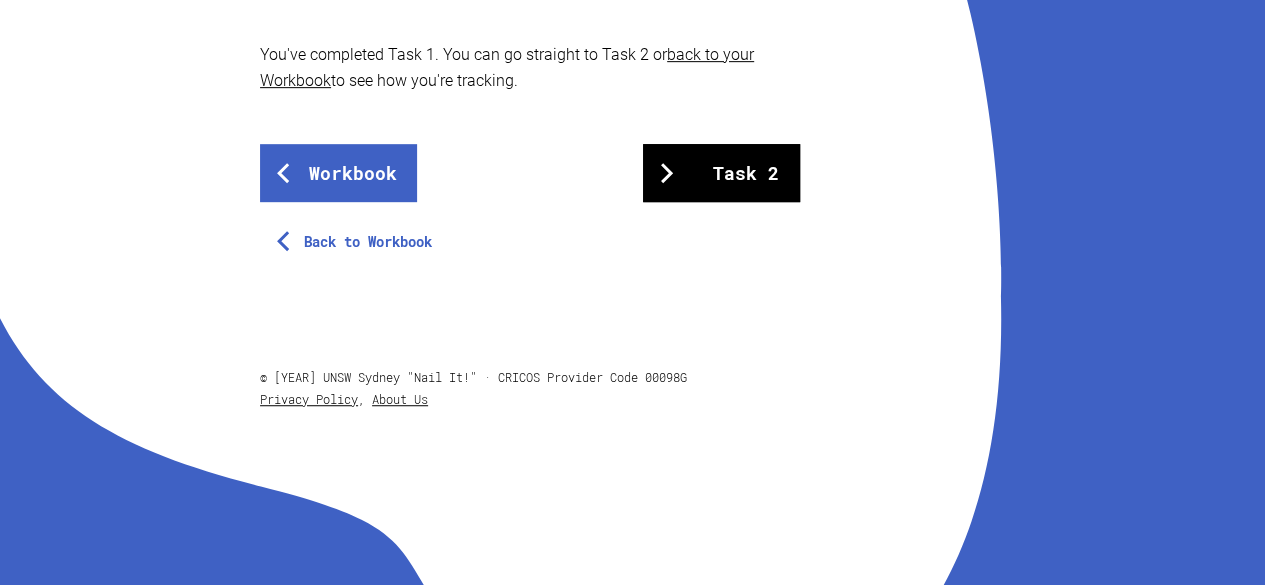 scroll, scrollTop: 396, scrollLeft: 0, axis: vertical 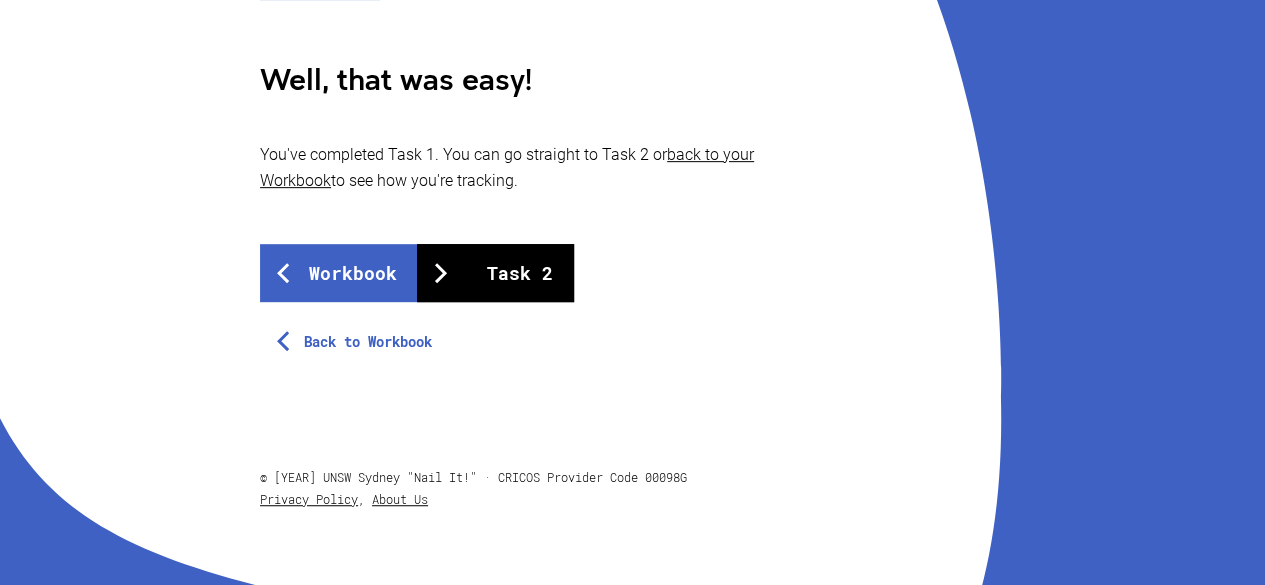 click on "Task 2" at bounding box center (495, 273) 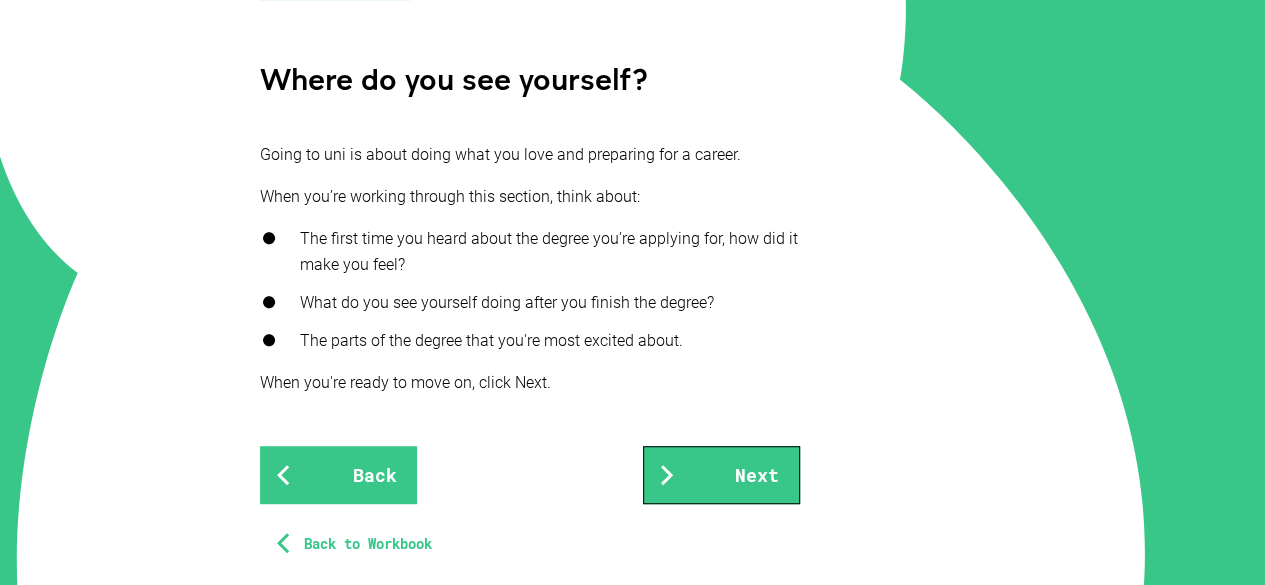 scroll, scrollTop: 400, scrollLeft: 0, axis: vertical 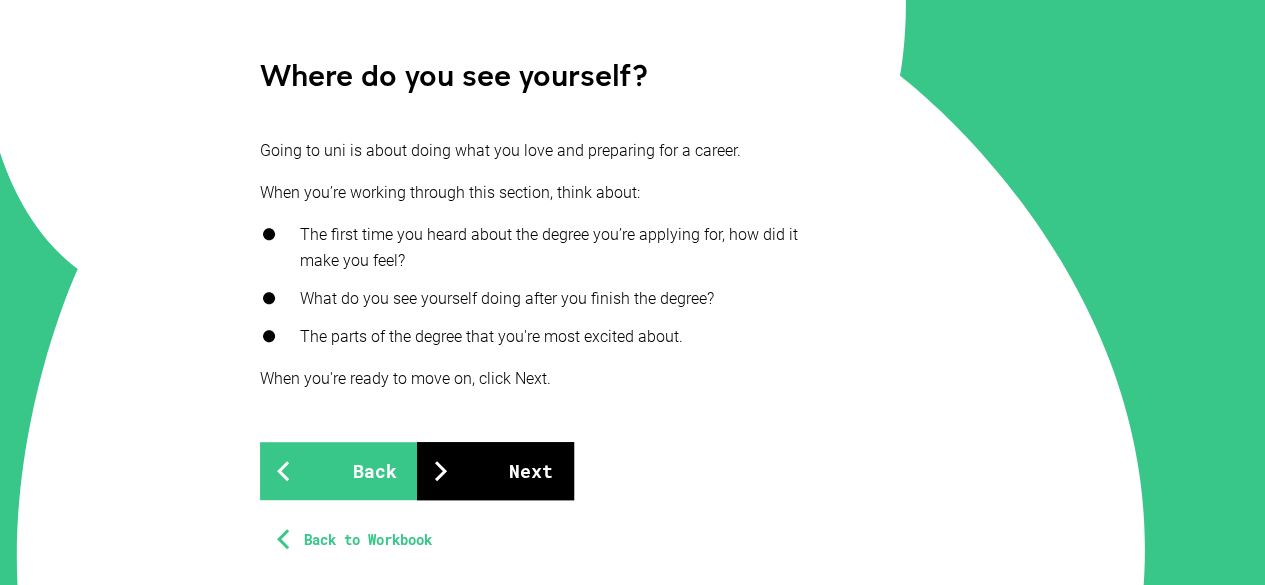 click on "Next" at bounding box center [495, 471] 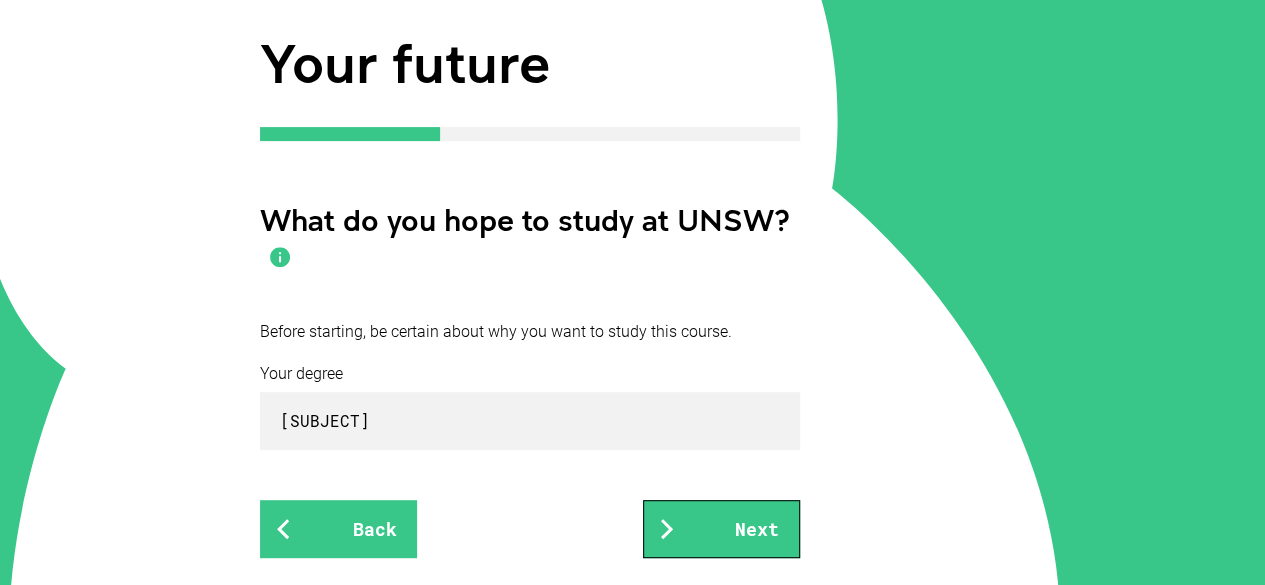 scroll, scrollTop: 400, scrollLeft: 0, axis: vertical 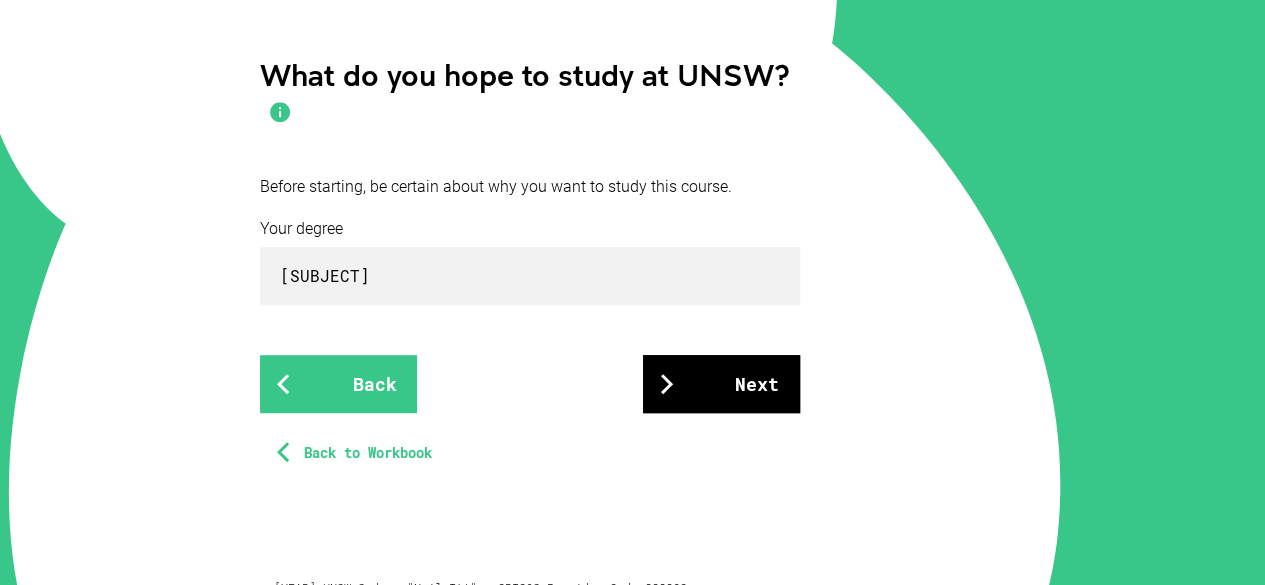 click on "Next" at bounding box center (721, 384) 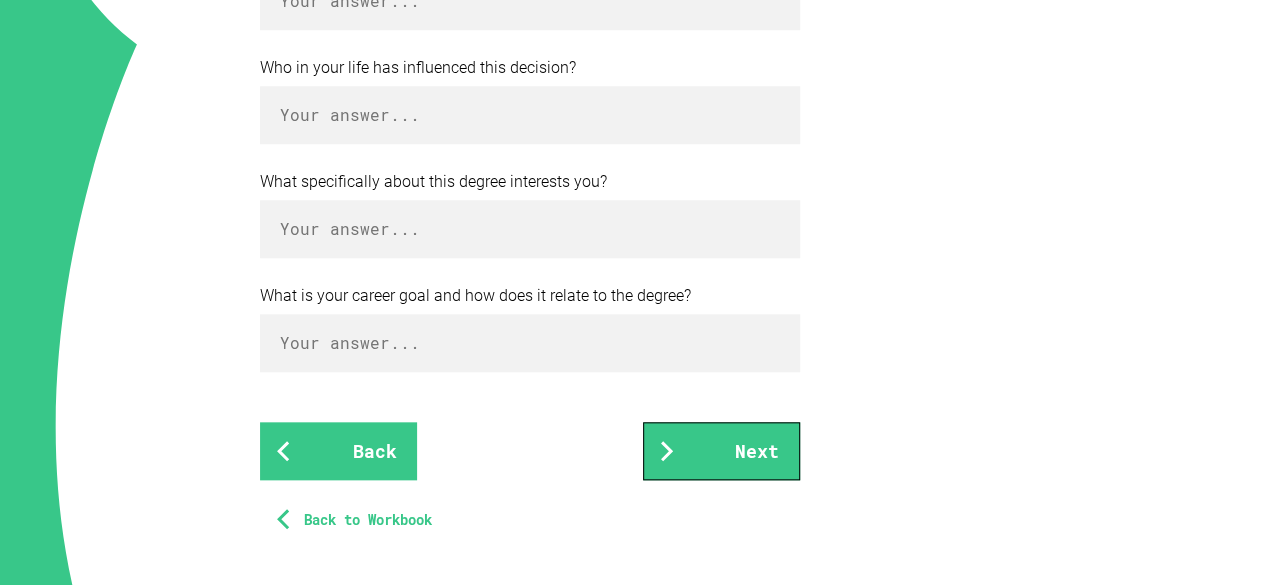 scroll, scrollTop: 1000, scrollLeft: 0, axis: vertical 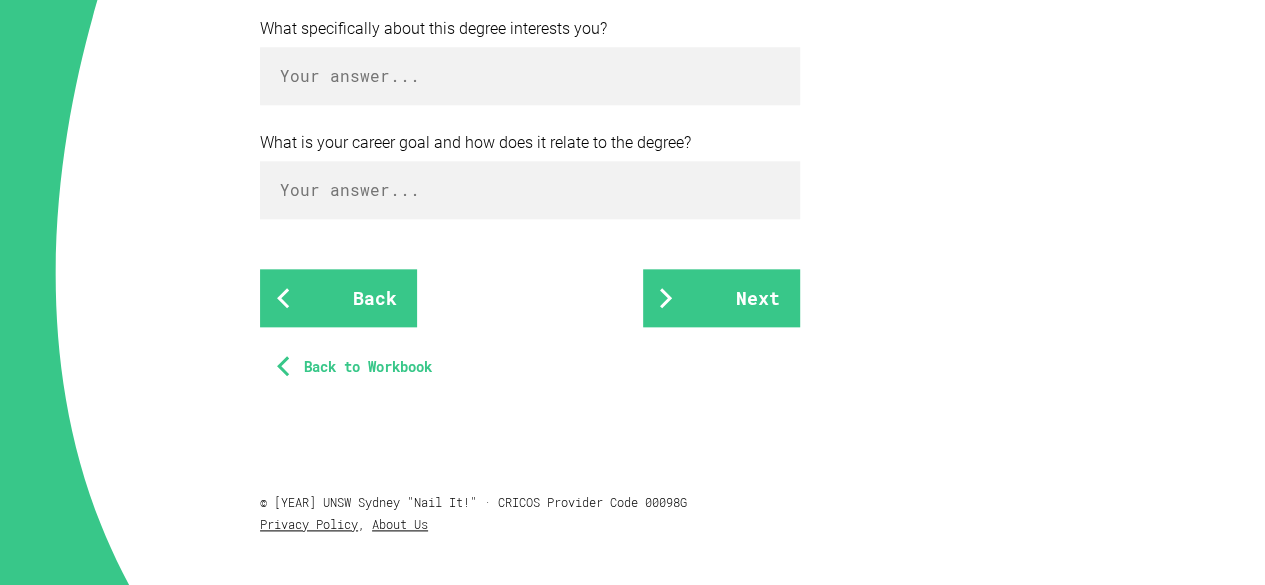 click on "Back to Workbook" at bounding box center [358, 367] 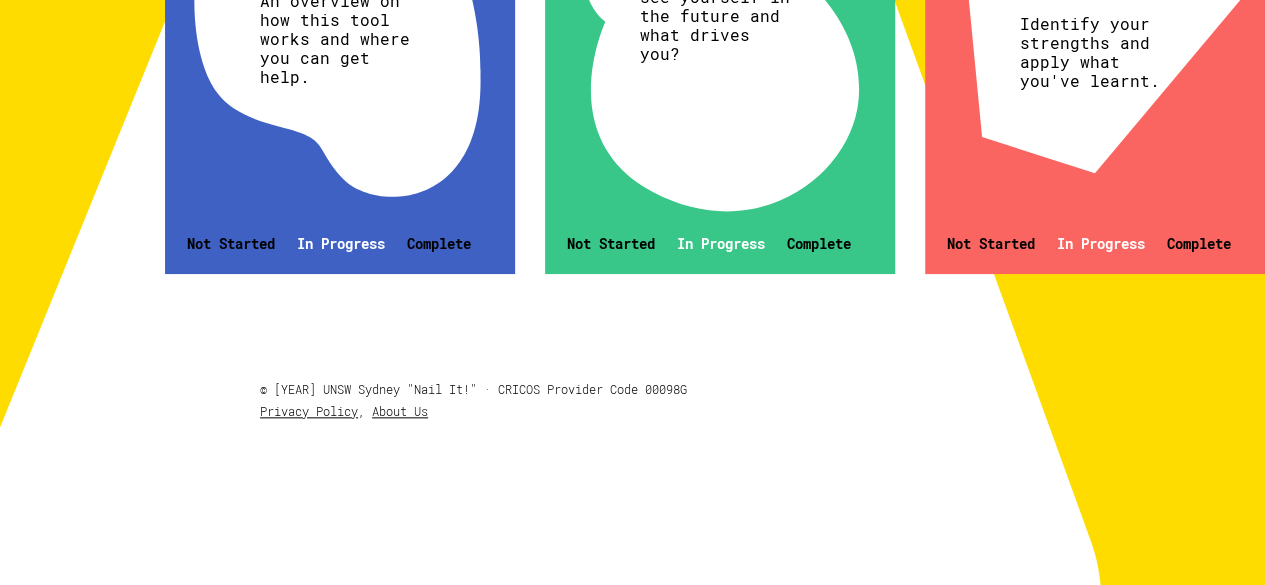 scroll, scrollTop: 919, scrollLeft: 0, axis: vertical 